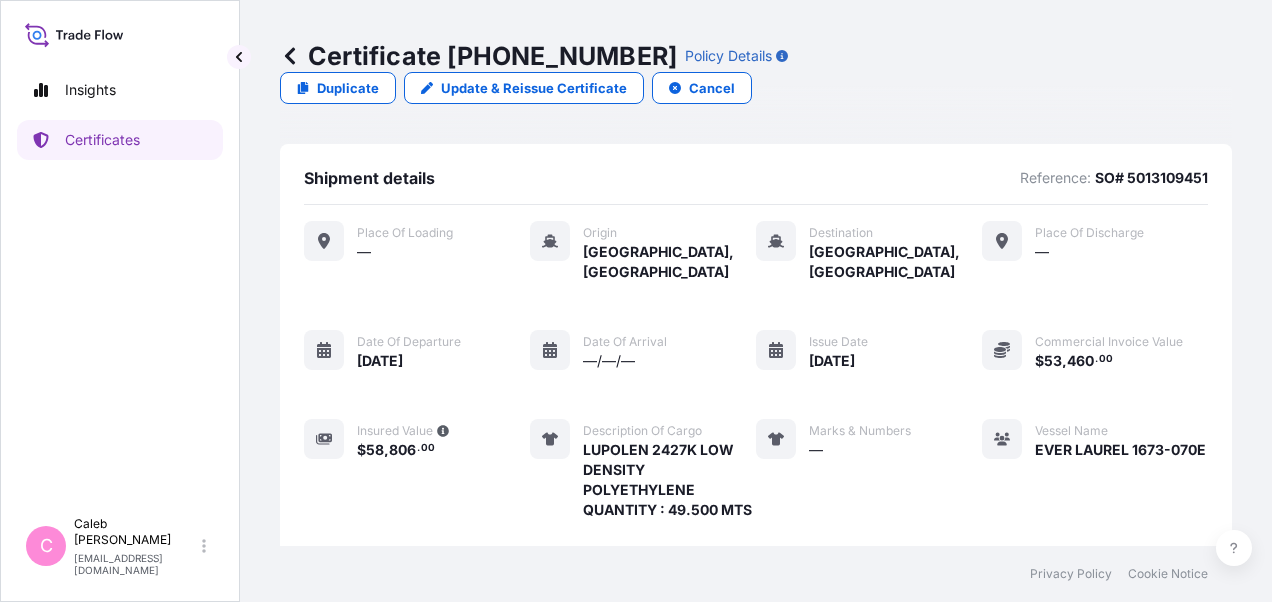 scroll, scrollTop: 0, scrollLeft: 0, axis: both 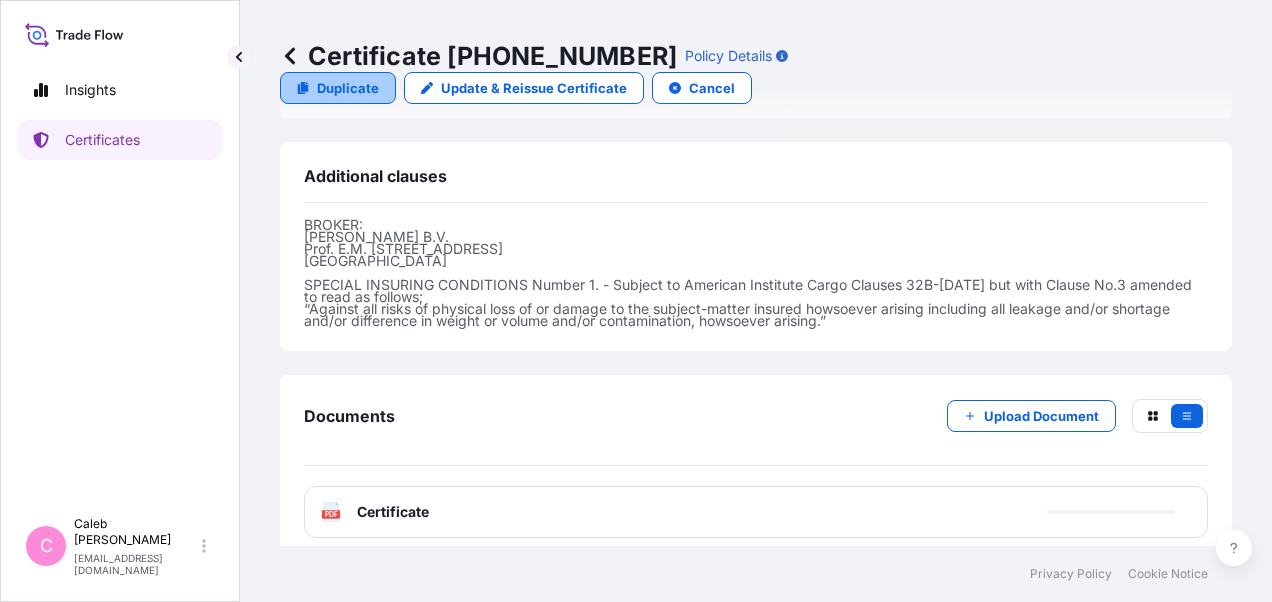 click on "Duplicate" at bounding box center [348, 88] 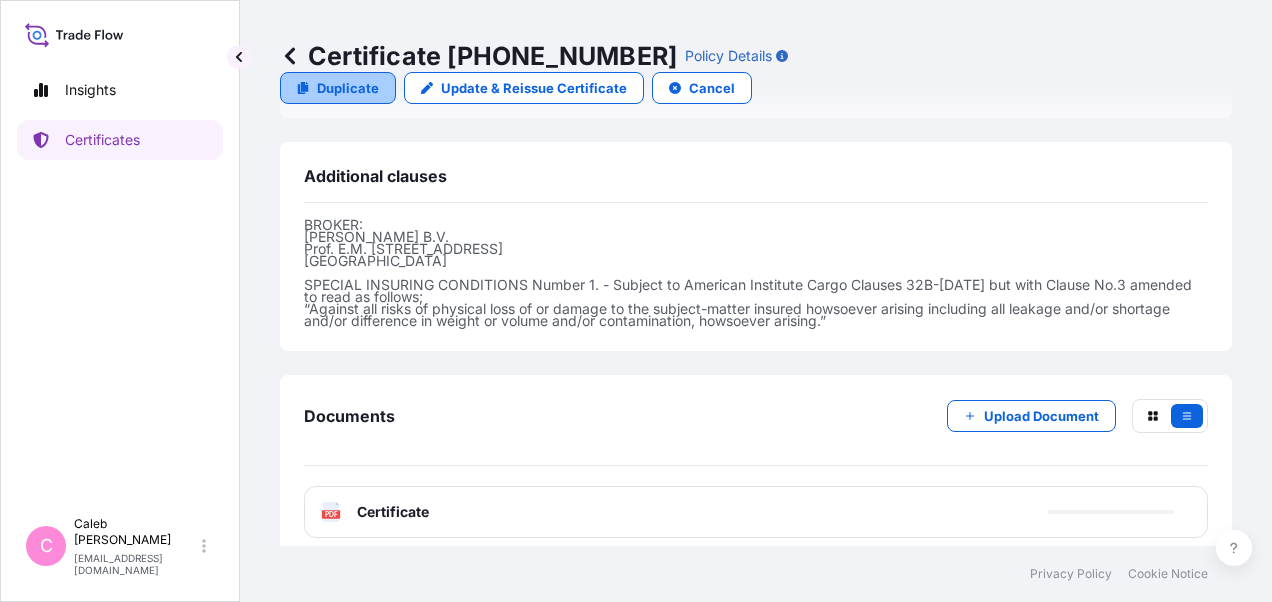 scroll, scrollTop: 0, scrollLeft: 0, axis: both 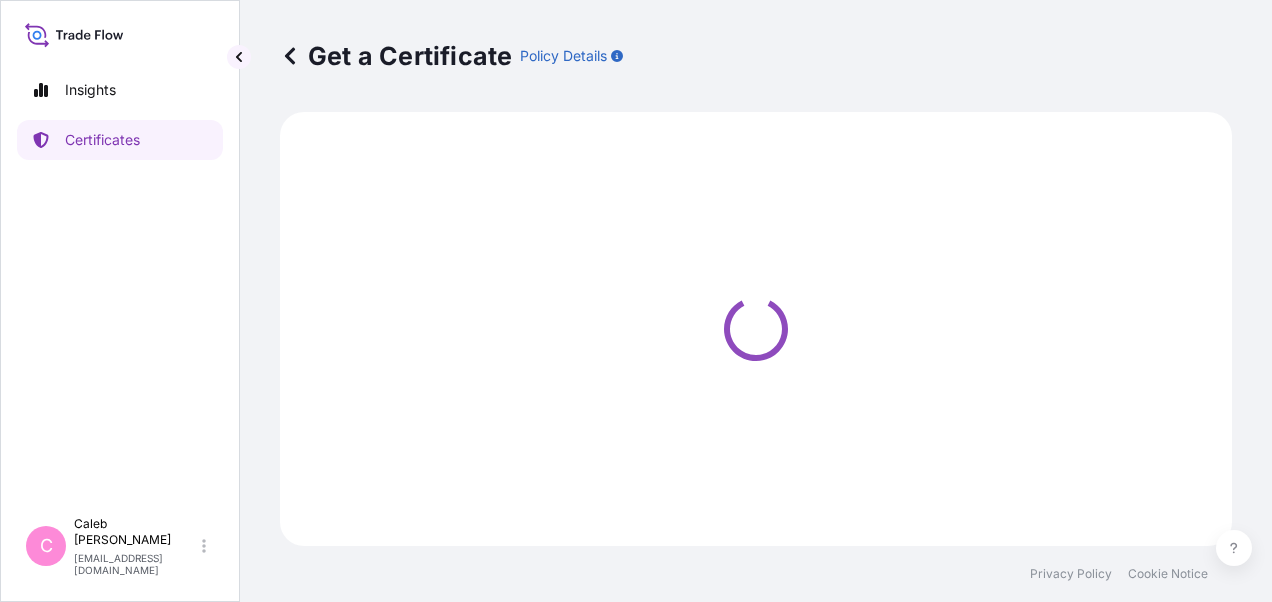 select on "Sea" 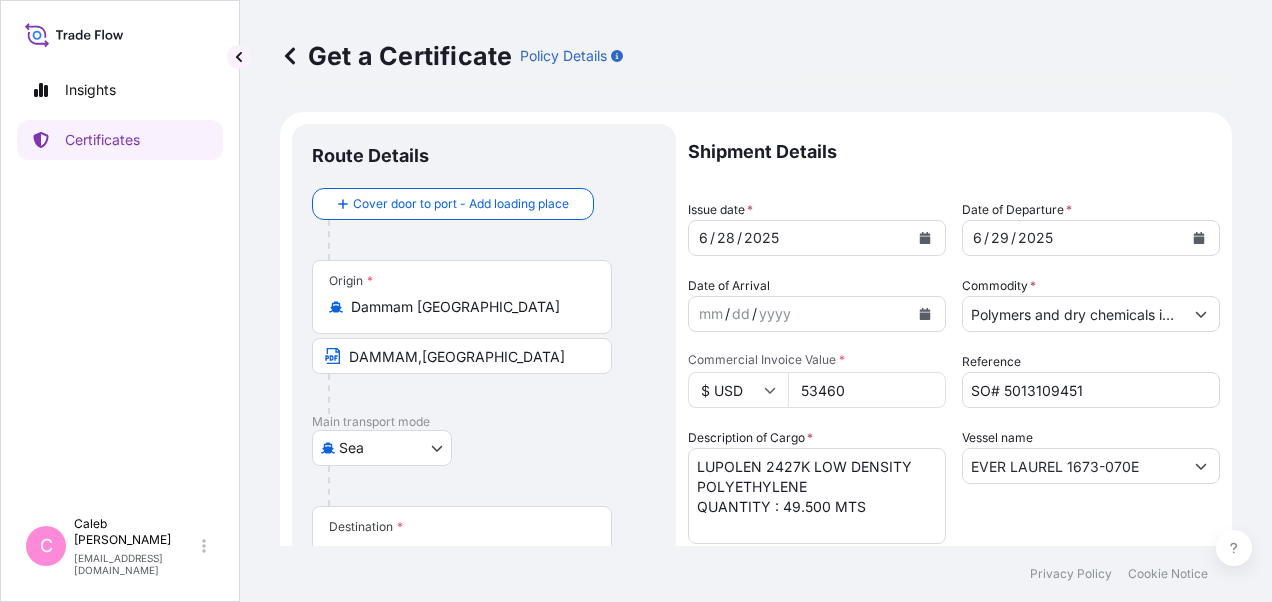 select on "32034" 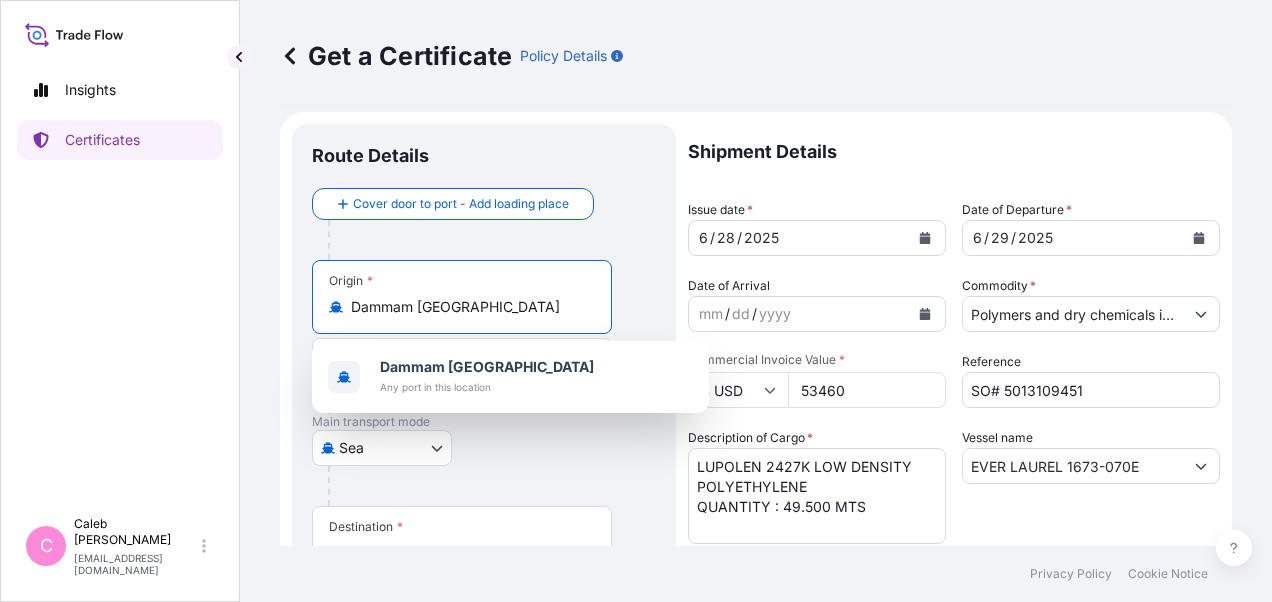 drag, startPoint x: 514, startPoint y: 302, endPoint x: 310, endPoint y: 300, distance: 204.0098 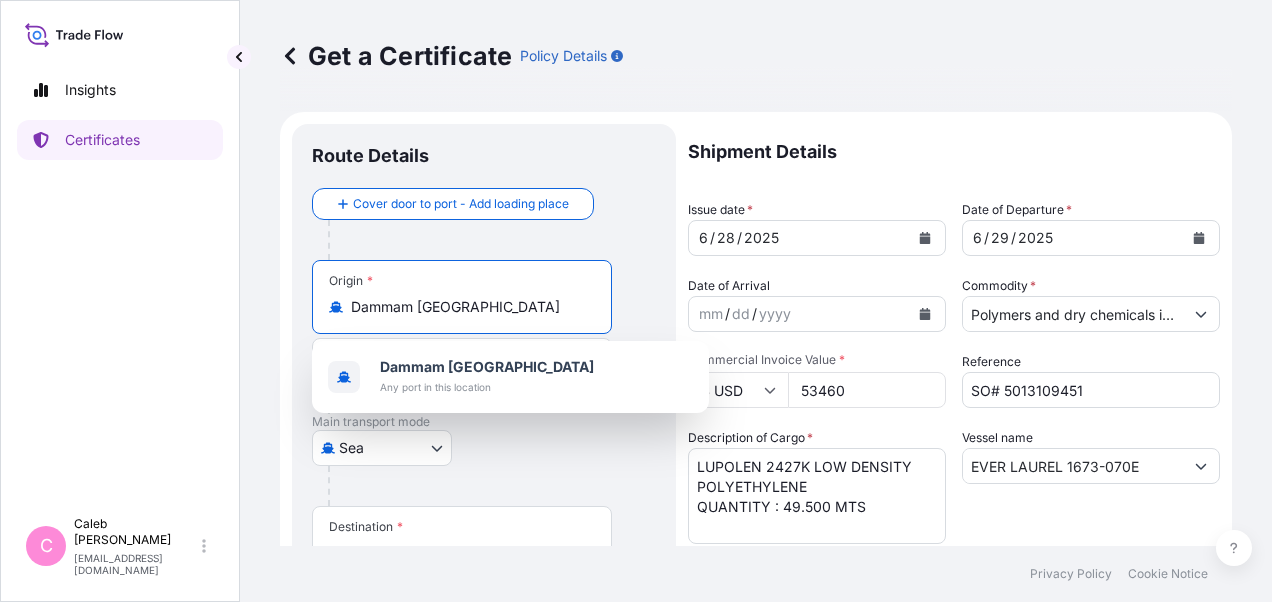 click on "Route Details   Cover door to port - Add loading place Place of loading Road / [GEOGRAPHIC_DATA] / Inland Origin * [GEOGRAPHIC_DATA] [GEOGRAPHIC_DATA],[GEOGRAPHIC_DATA] Main transport mode [GEOGRAPHIC_DATA] Destination * [GEOGRAPHIC_DATA], [GEOGRAPHIC_DATA] [GEOGRAPHIC_DATA], [GEOGRAPHIC_DATA] VIA PORT OF DISCHARGE : [GEOGRAPHIC_DATA], [GEOGRAPHIC_DATA] Cover port to door - Add place of discharge Road / [GEOGRAPHIC_DATA] / Inland Place of Discharge" at bounding box center [484, 704] 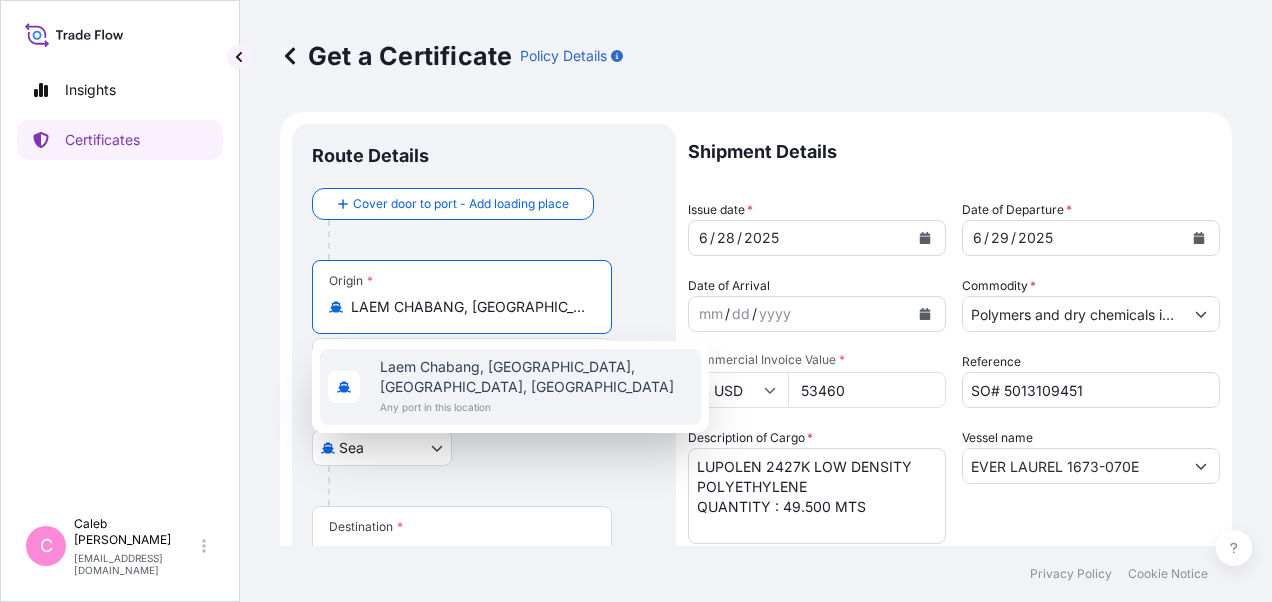 click on "Laem Chabang, [GEOGRAPHIC_DATA], [GEOGRAPHIC_DATA], [GEOGRAPHIC_DATA]" at bounding box center (536, 377) 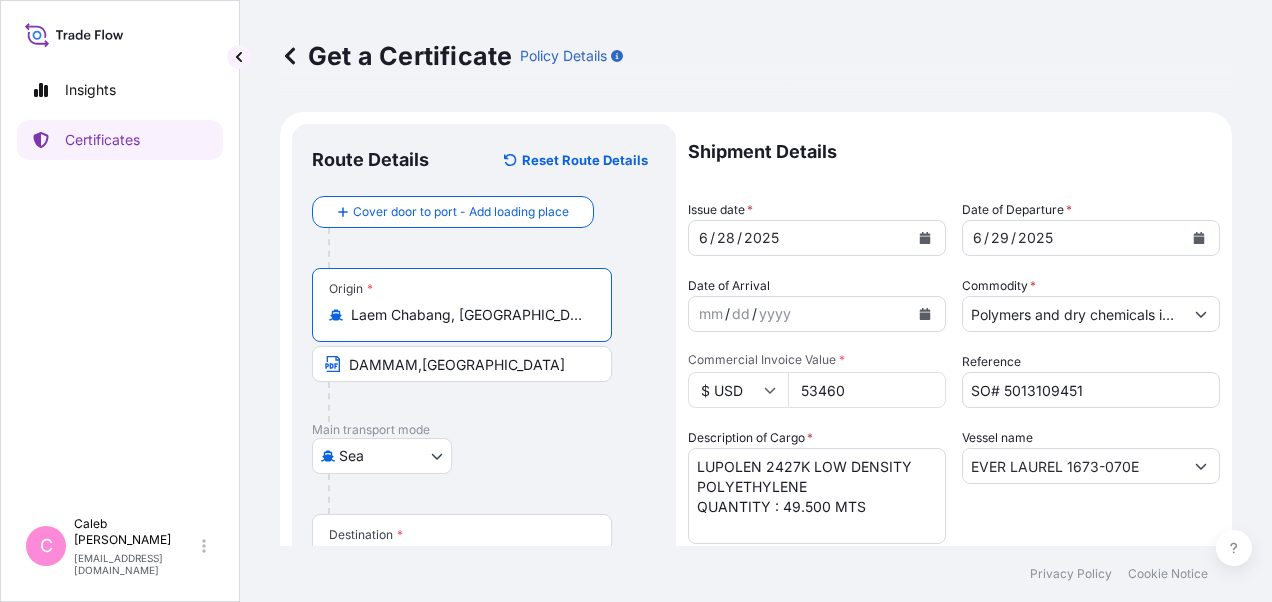 type on "Laem Chabang, [GEOGRAPHIC_DATA], [GEOGRAPHIC_DATA], [GEOGRAPHIC_DATA]" 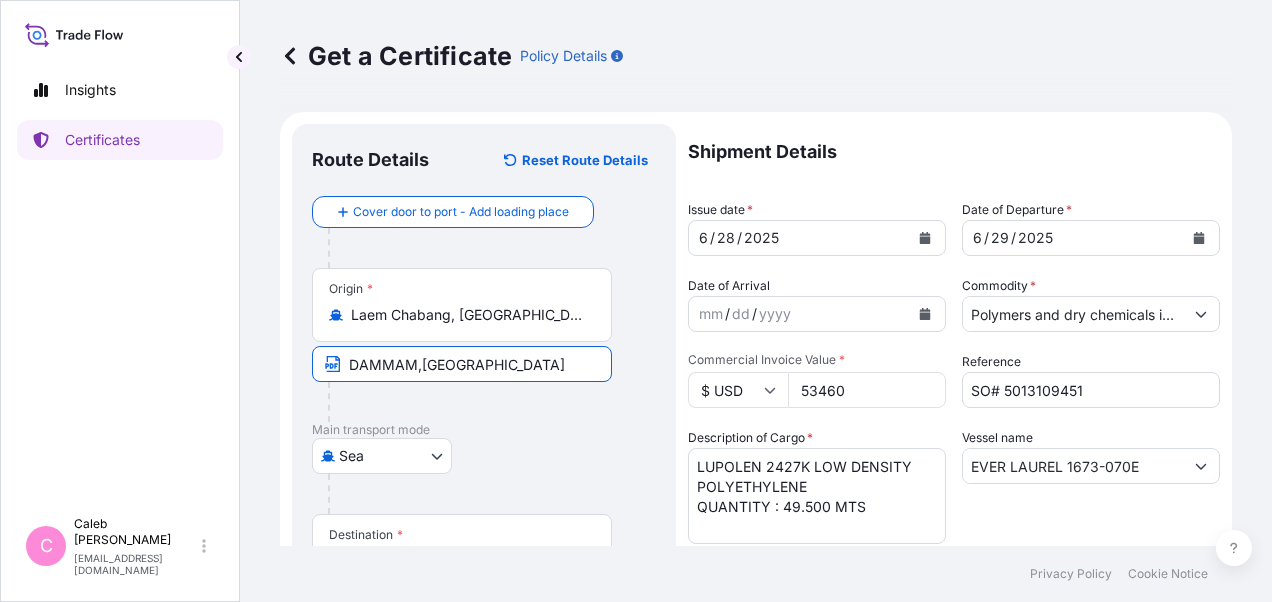 drag, startPoint x: 524, startPoint y: 368, endPoint x: 339, endPoint y: 360, distance: 185.1729 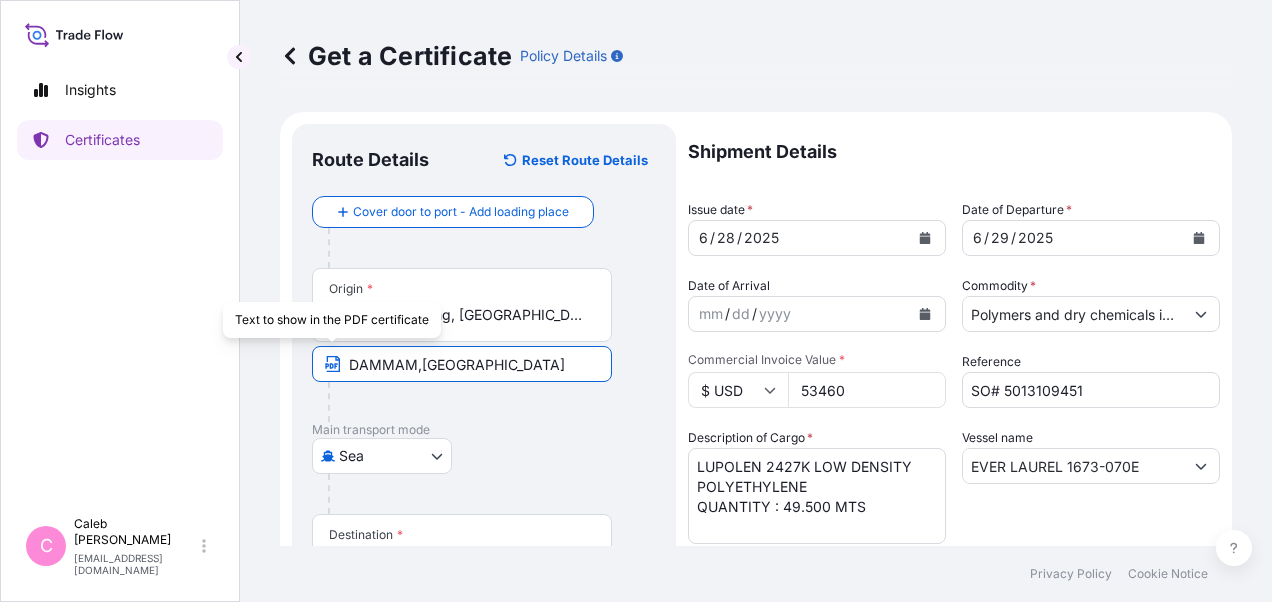 paste on "LAEM CHABANG, [GEOGRAPHIC_DATA]" 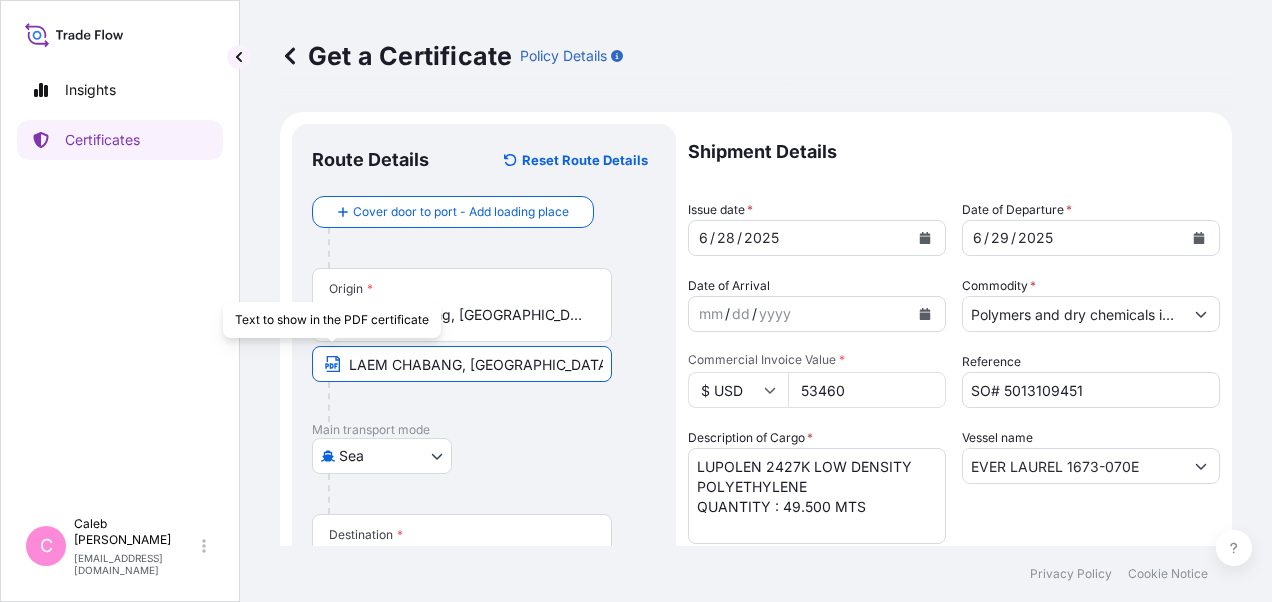 type on "LAEM CHABANG, [GEOGRAPHIC_DATA]" 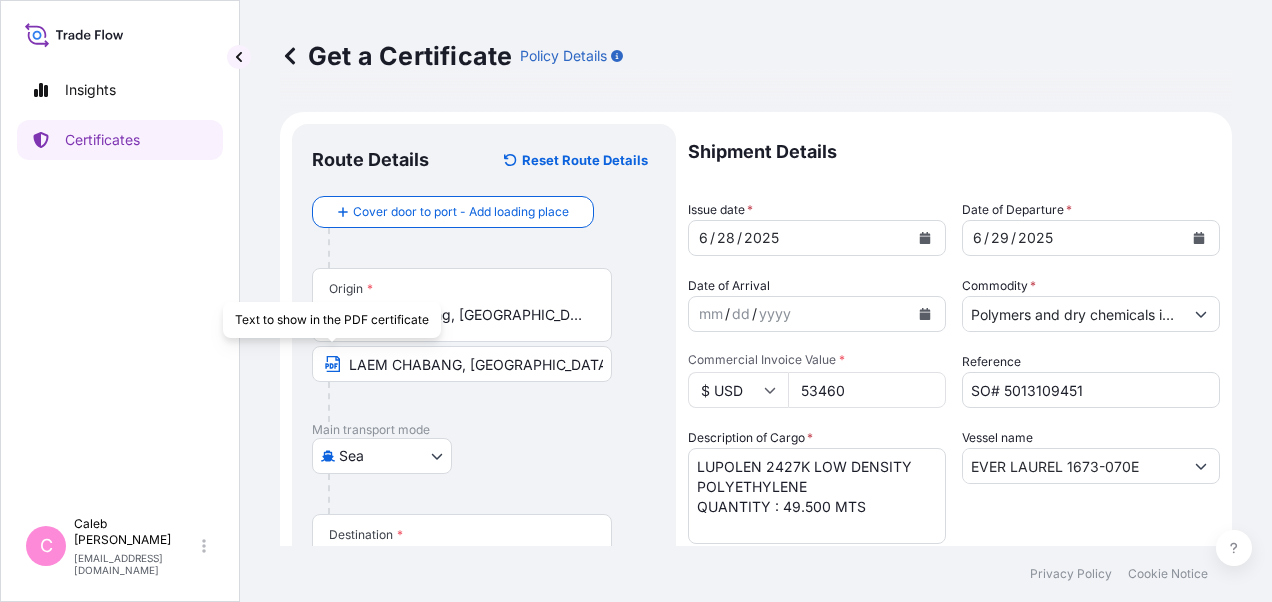 click on "[GEOGRAPHIC_DATA]" at bounding box center [484, 456] 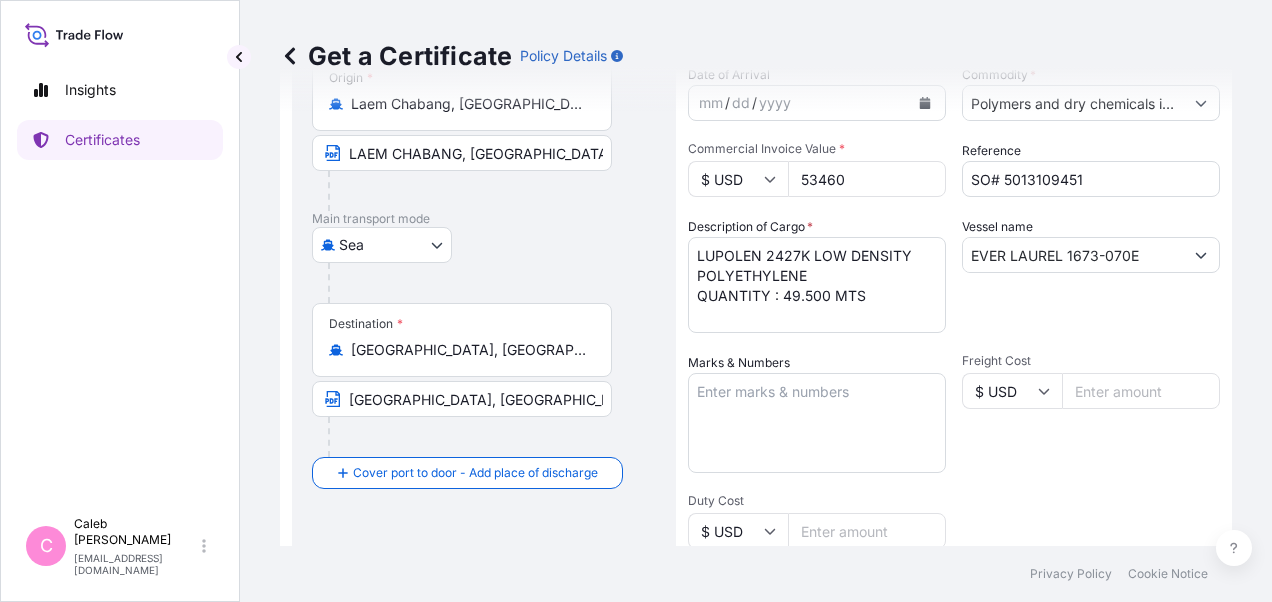 scroll, scrollTop: 300, scrollLeft: 0, axis: vertical 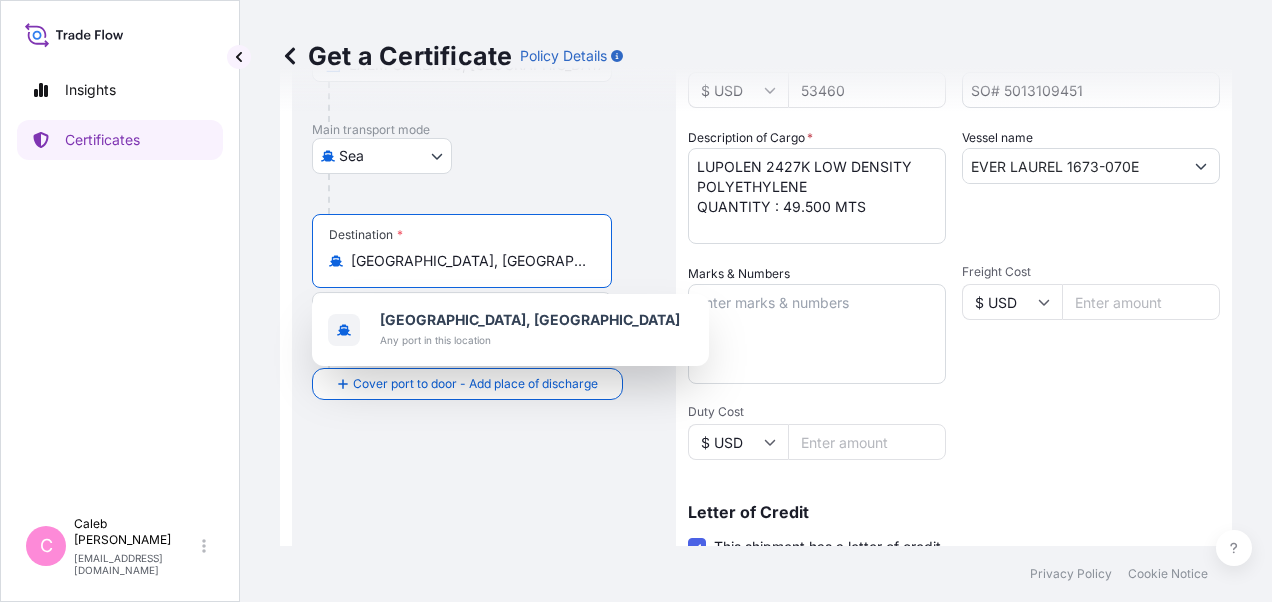 drag, startPoint x: 521, startPoint y: 265, endPoint x: 334, endPoint y: 260, distance: 187.06683 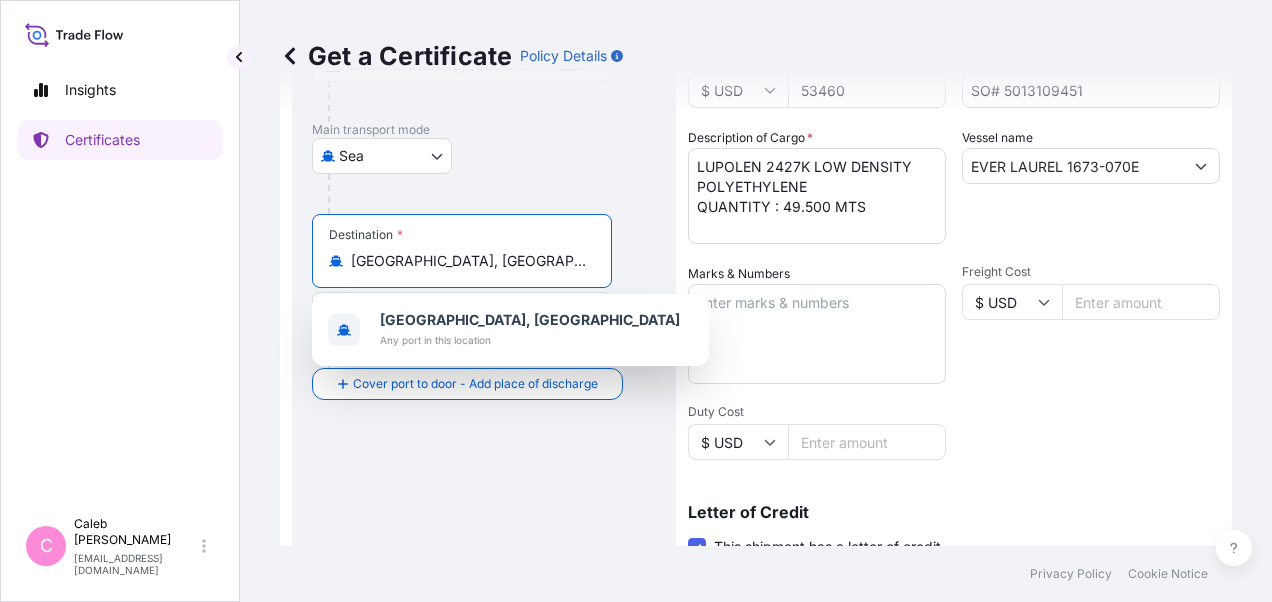 click on "[GEOGRAPHIC_DATA], [GEOGRAPHIC_DATA]" at bounding box center (462, 261) 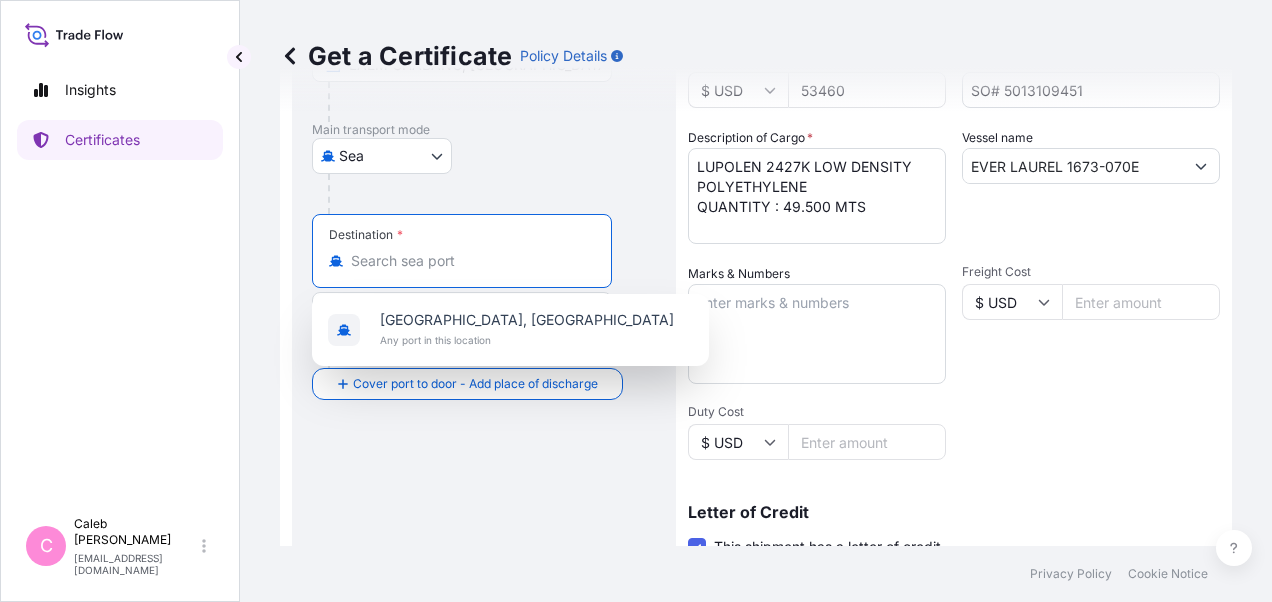 paste on "[GEOGRAPHIC_DATA], [GEOGRAPHIC_DATA], [GEOGRAPHIC_DATA]" 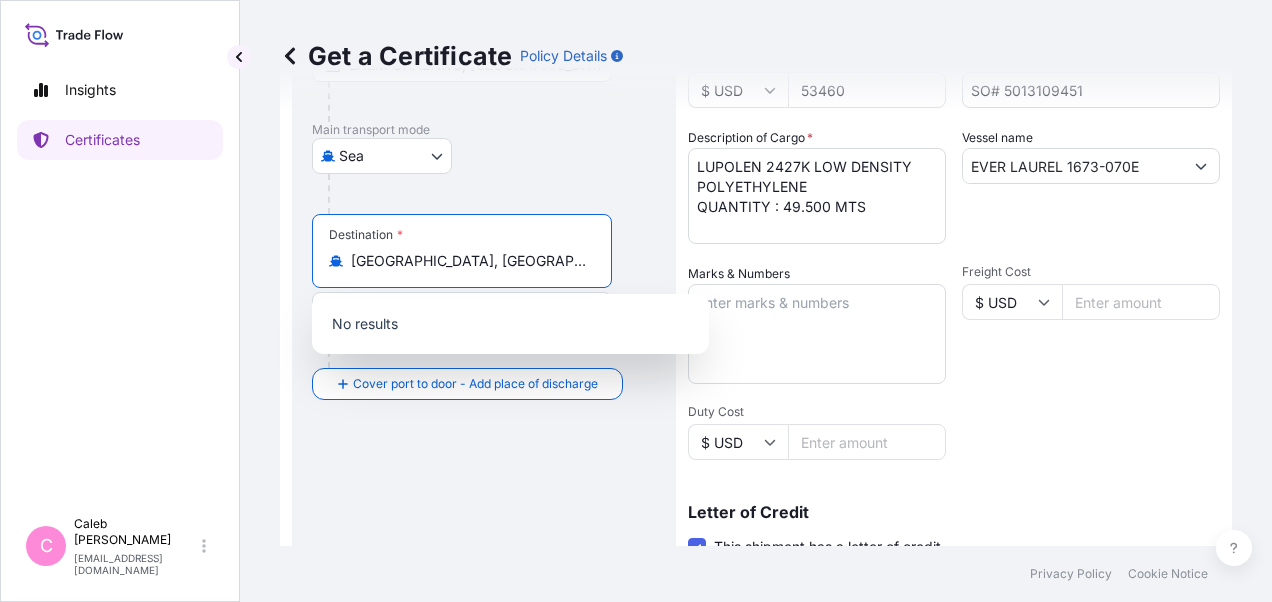 scroll, scrollTop: 0, scrollLeft: 46, axis: horizontal 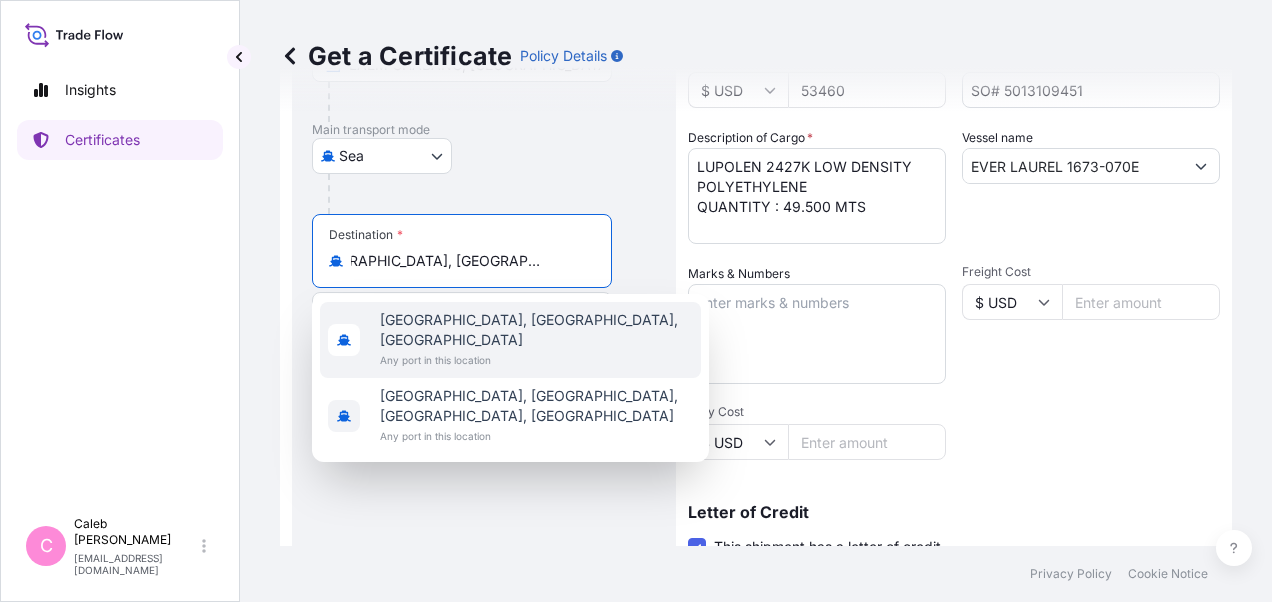 click on "[GEOGRAPHIC_DATA], [GEOGRAPHIC_DATA], [GEOGRAPHIC_DATA]" at bounding box center [536, 330] 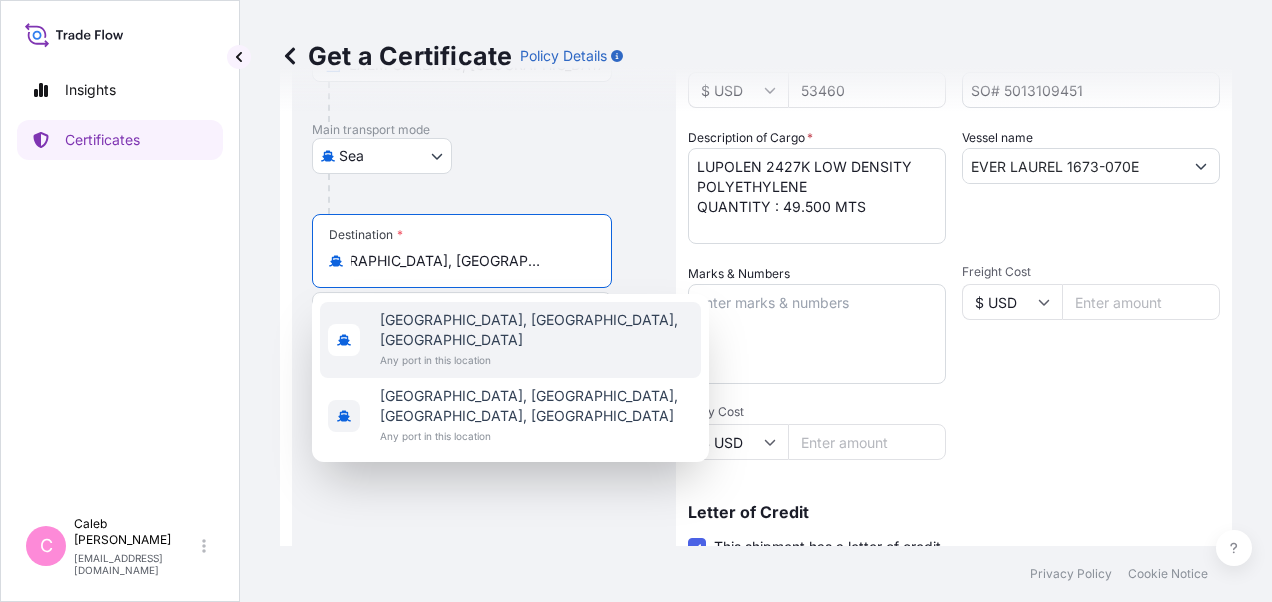 scroll, scrollTop: 0, scrollLeft: 0, axis: both 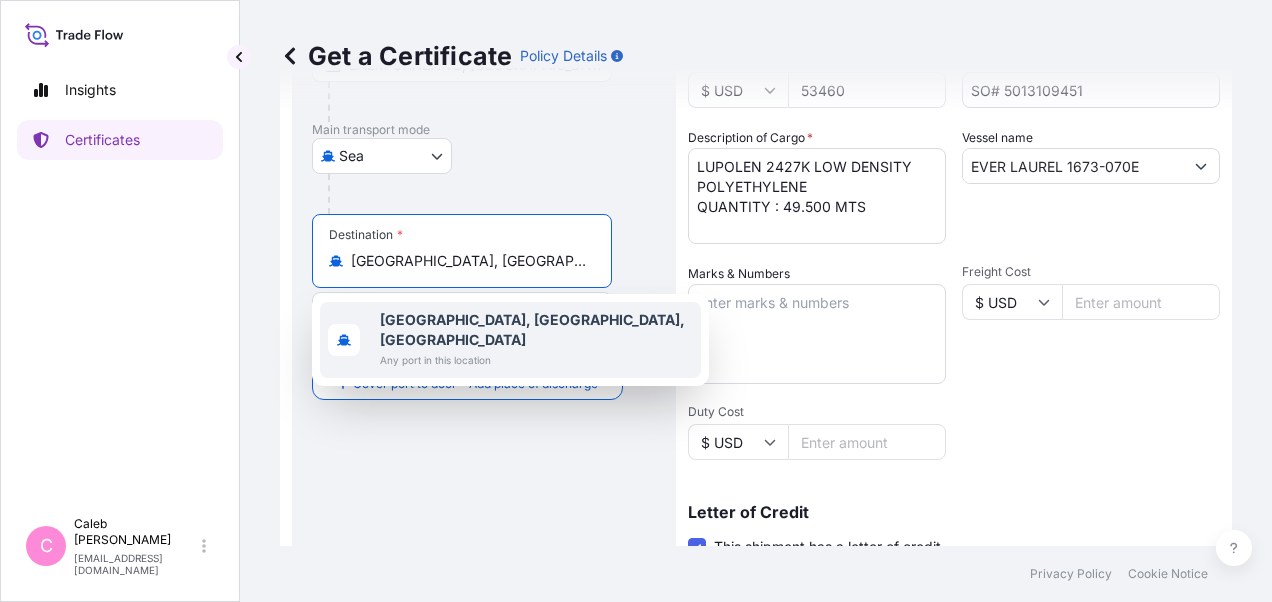 drag, startPoint x: 572, startPoint y: 259, endPoint x: 332, endPoint y: 259, distance: 240 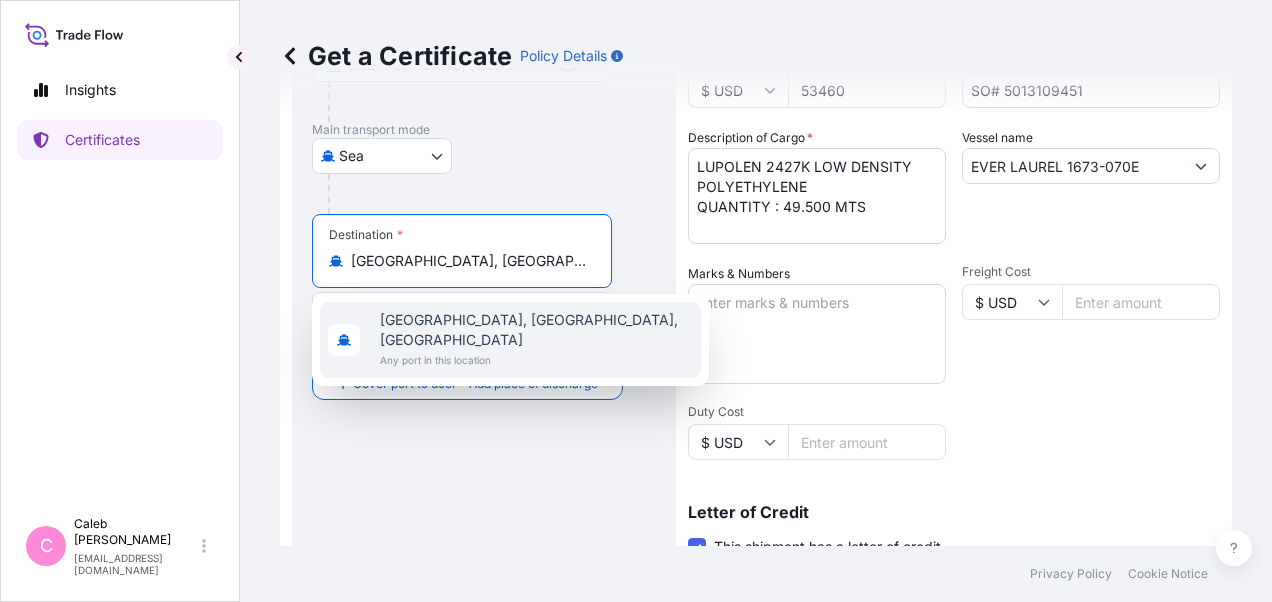 click on "[GEOGRAPHIC_DATA], [GEOGRAPHIC_DATA], [GEOGRAPHIC_DATA]" at bounding box center (536, 330) 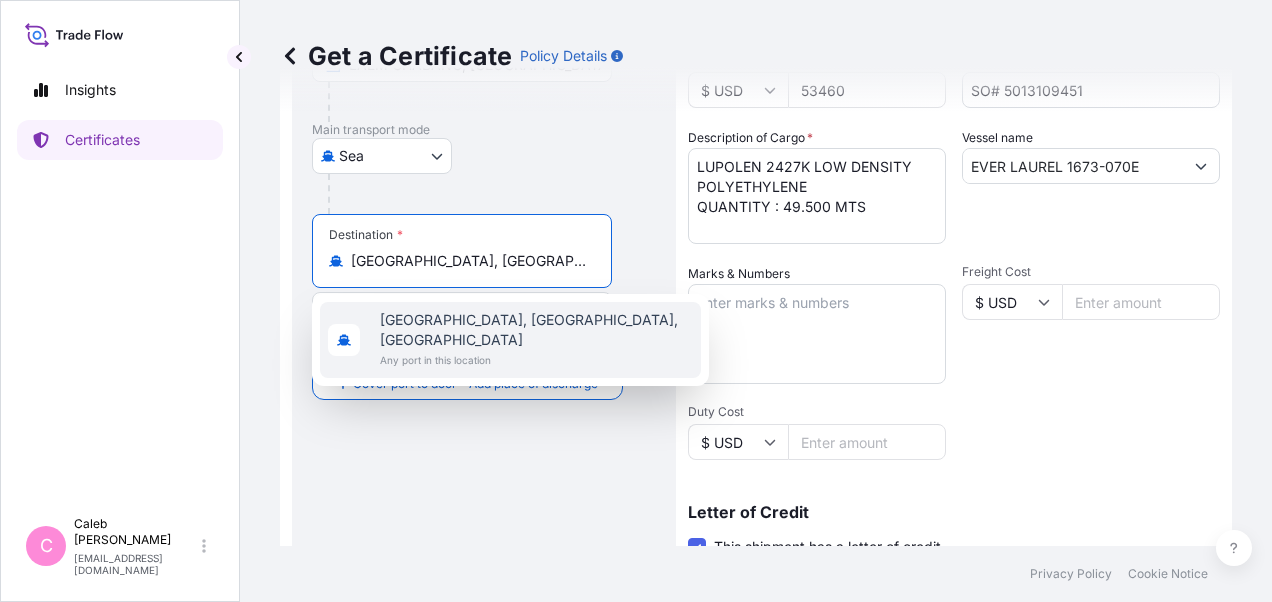 type on "[GEOGRAPHIC_DATA], [GEOGRAPHIC_DATA], [GEOGRAPHIC_DATA]" 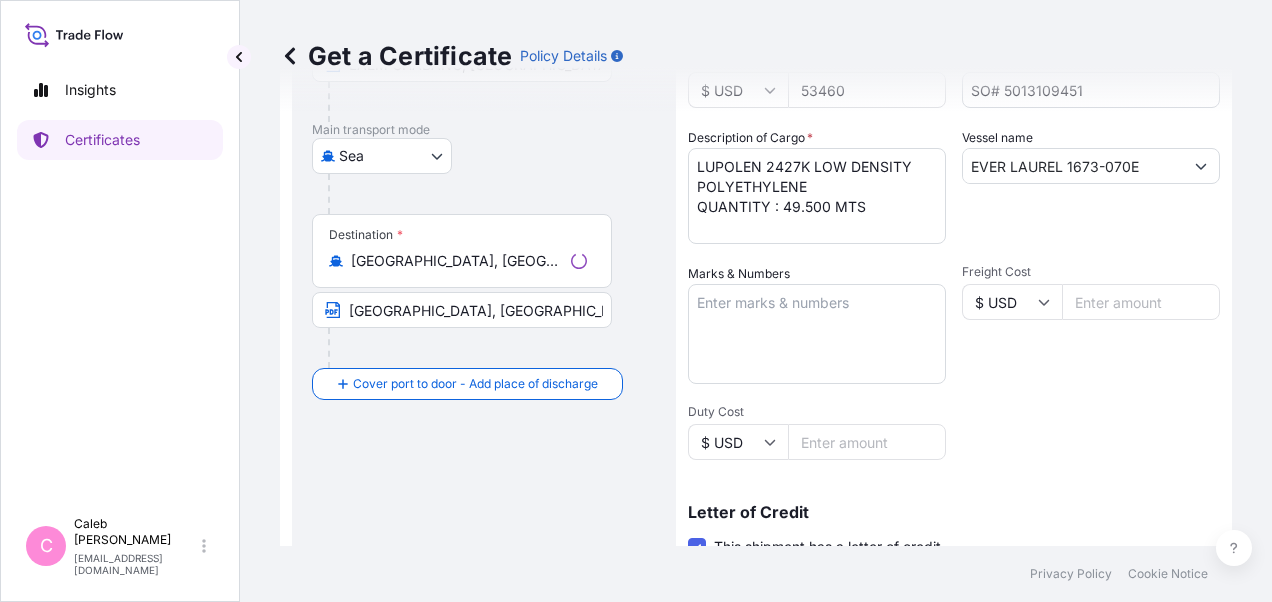 click on "Route Details Reset Route Details   Cover door to port - Add loading place Place of loading Road / [GEOGRAPHIC_DATA] / Inland Origin * [GEOGRAPHIC_DATA], [GEOGRAPHIC_DATA], [GEOGRAPHIC_DATA], [GEOGRAPHIC_DATA] [GEOGRAPHIC_DATA], [GEOGRAPHIC_DATA] Main transport mode [GEOGRAPHIC_DATA] Sea Destination * [GEOGRAPHIC_DATA], [GEOGRAPHIC_DATA], [GEOGRAPHIC_DATA] [GEOGRAPHIC_DATA], [GEOGRAPHIC_DATA] VIA PORT OF DISCHARGE : [GEOGRAPHIC_DATA], [GEOGRAPHIC_DATA] Cover port to door - Add place of discharge Road / [GEOGRAPHIC_DATA] / Inland Place of Discharge" at bounding box center [484, 404] 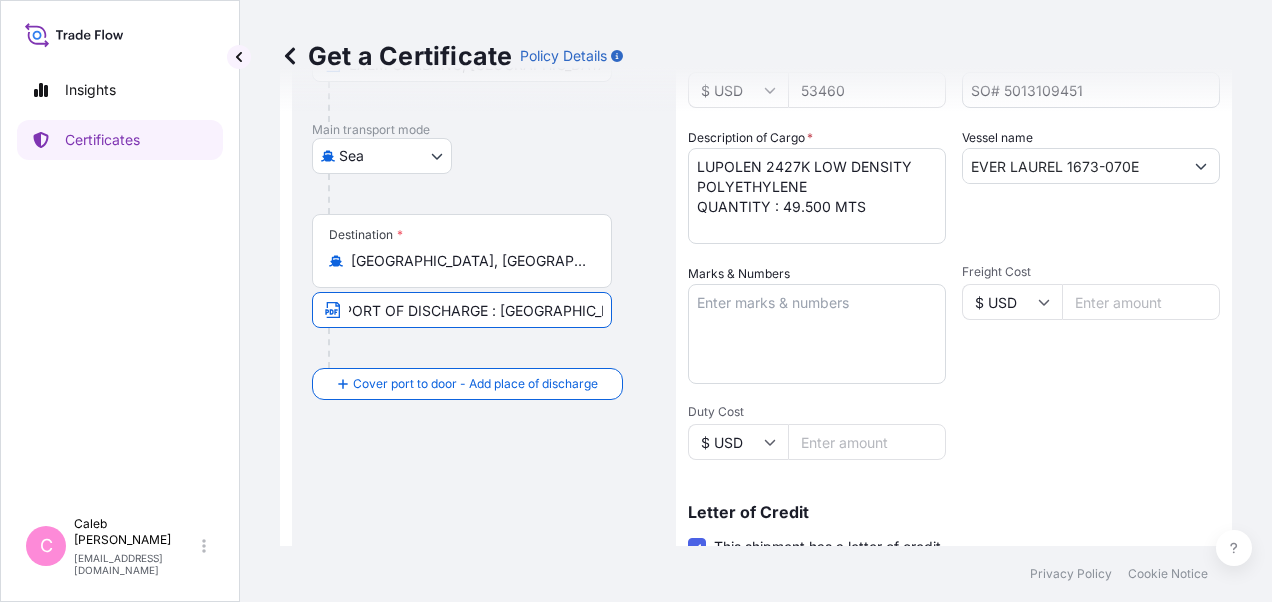 drag, startPoint x: 346, startPoint y: 306, endPoint x: 653, endPoint y: 310, distance: 307.02606 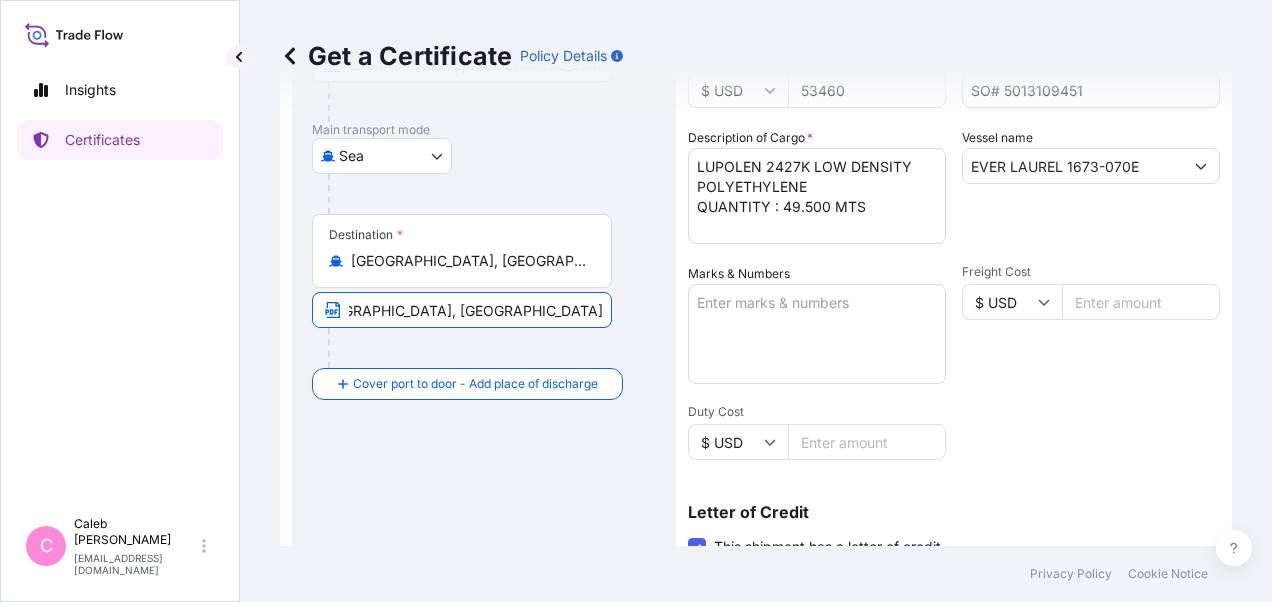scroll, scrollTop: 0, scrollLeft: 28, axis: horizontal 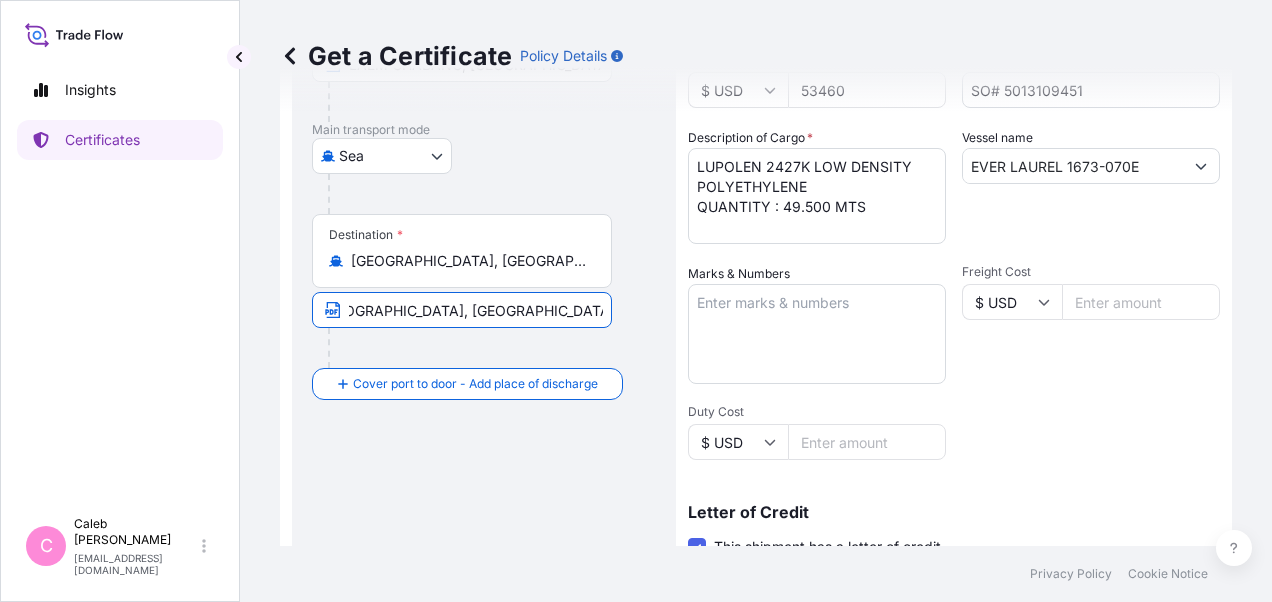 type on "[GEOGRAPHIC_DATA], [GEOGRAPHIC_DATA], [GEOGRAPHIC_DATA]" 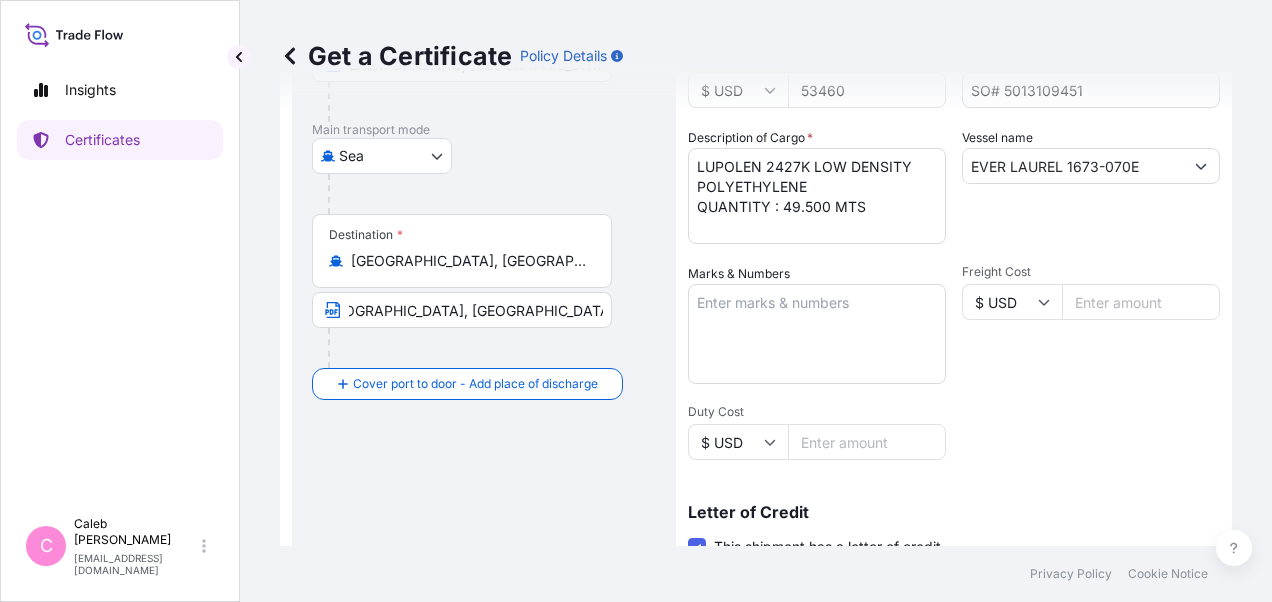 scroll, scrollTop: 0, scrollLeft: 0, axis: both 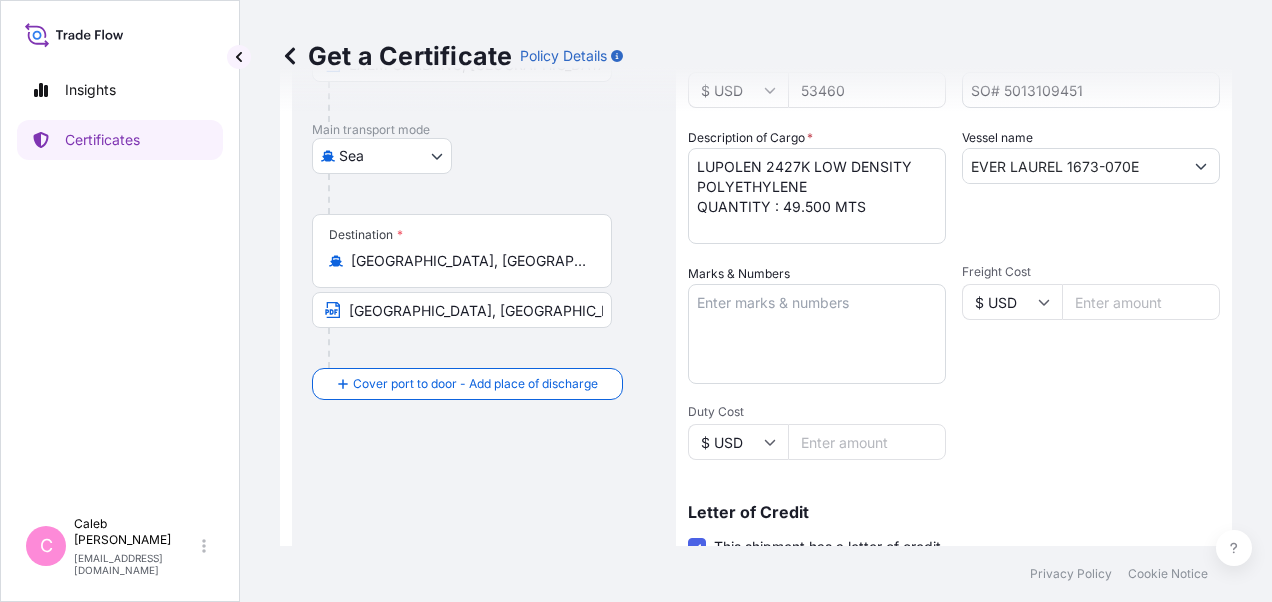 click on "Destination * [GEOGRAPHIC_DATA], [GEOGRAPHIC_DATA], [GEOGRAPHIC_DATA] [GEOGRAPHIC_DATA], [GEOGRAPHIC_DATA], [GEOGRAPHIC_DATA]" at bounding box center (484, 291) 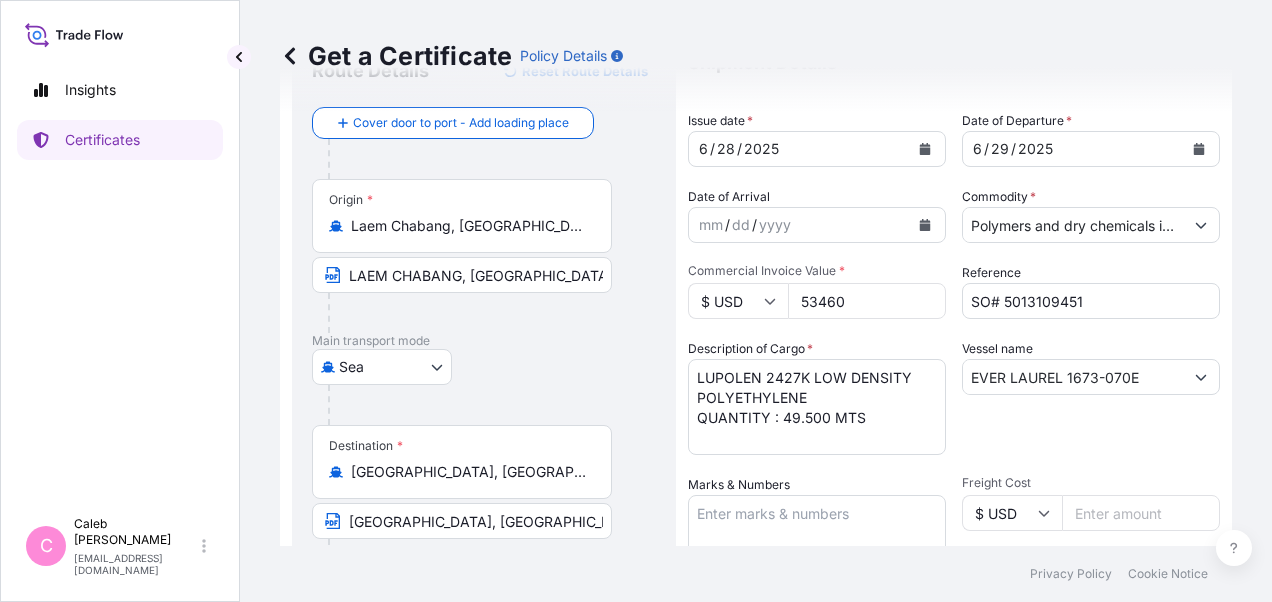 scroll, scrollTop: 0, scrollLeft: 0, axis: both 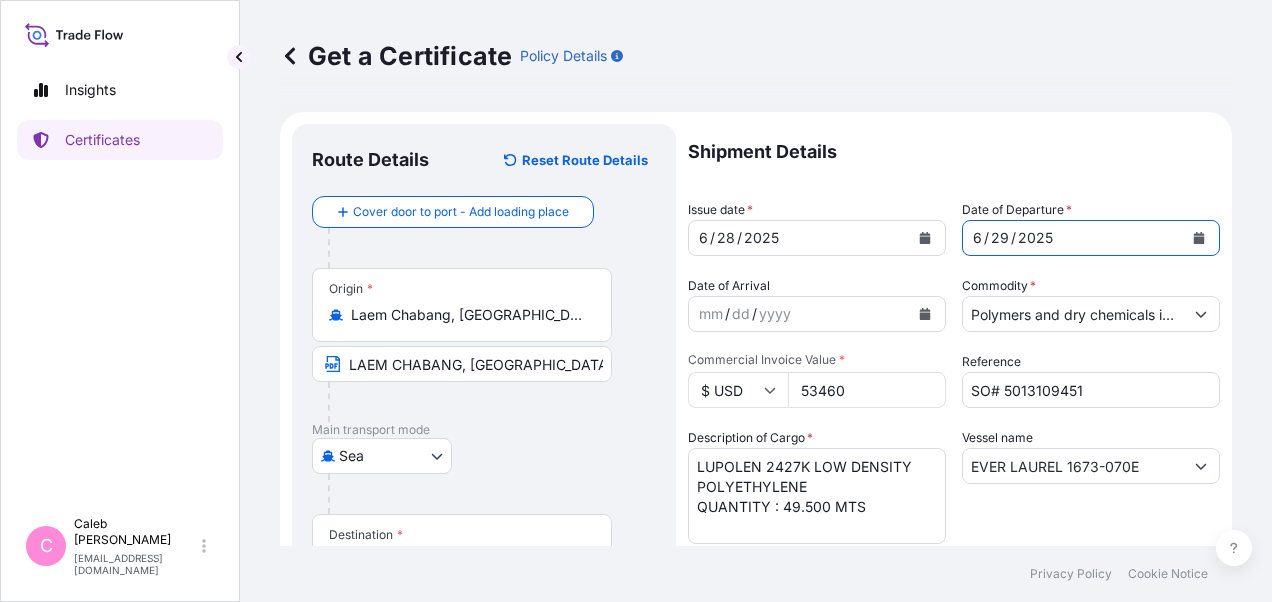 click 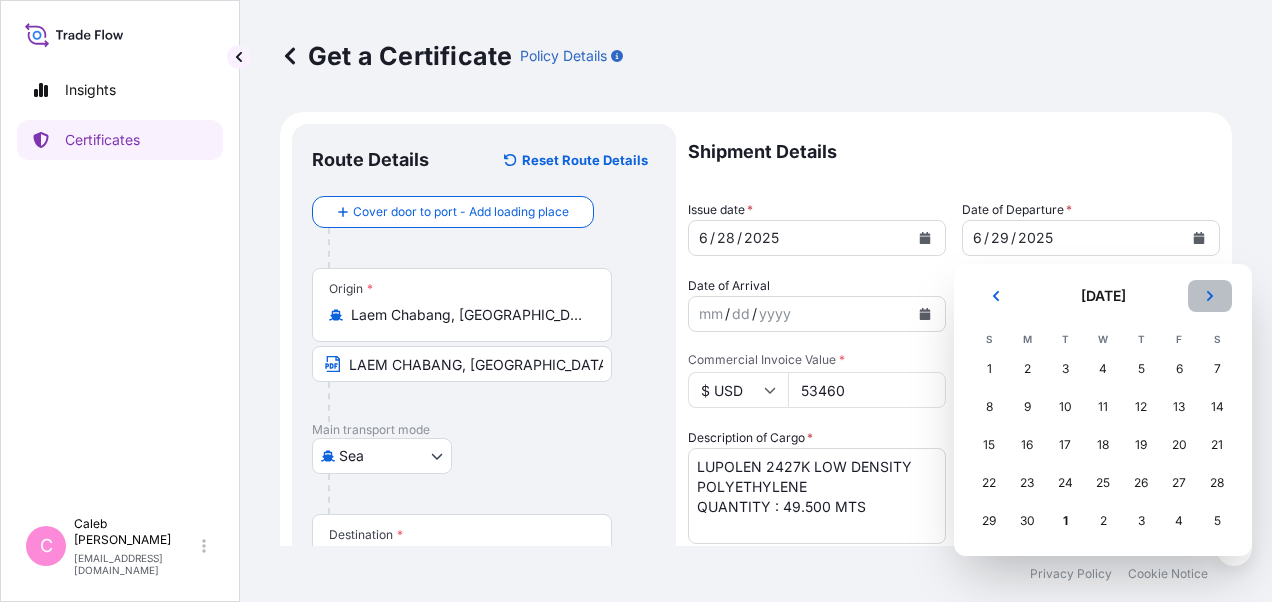 click 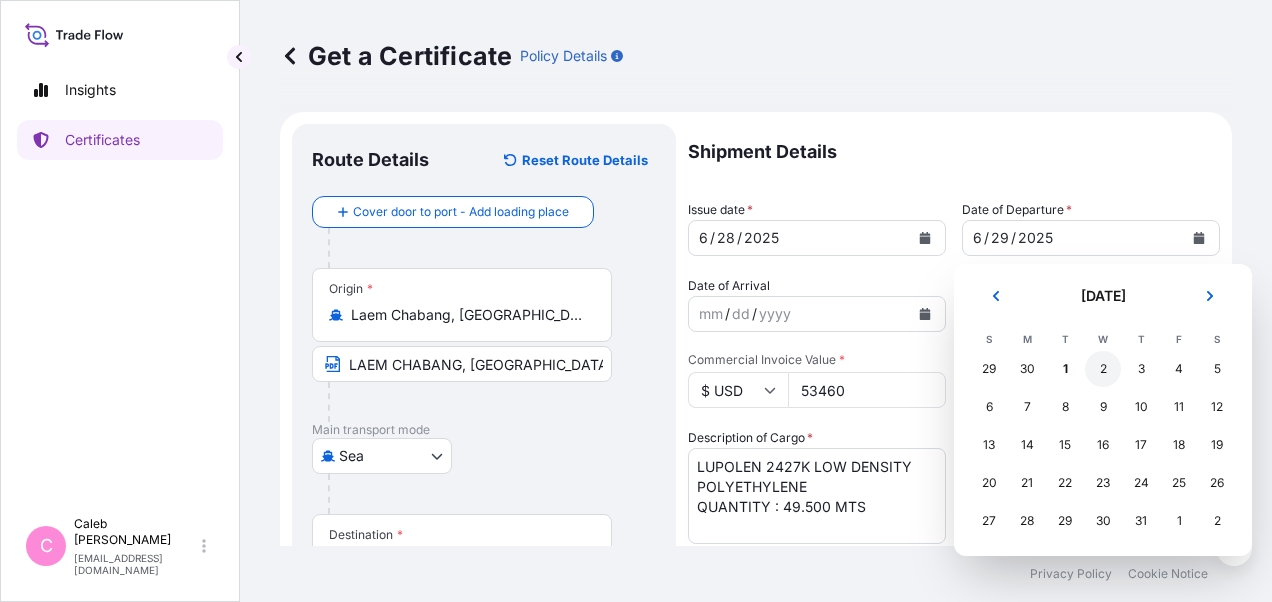 click on "2" at bounding box center [1103, 369] 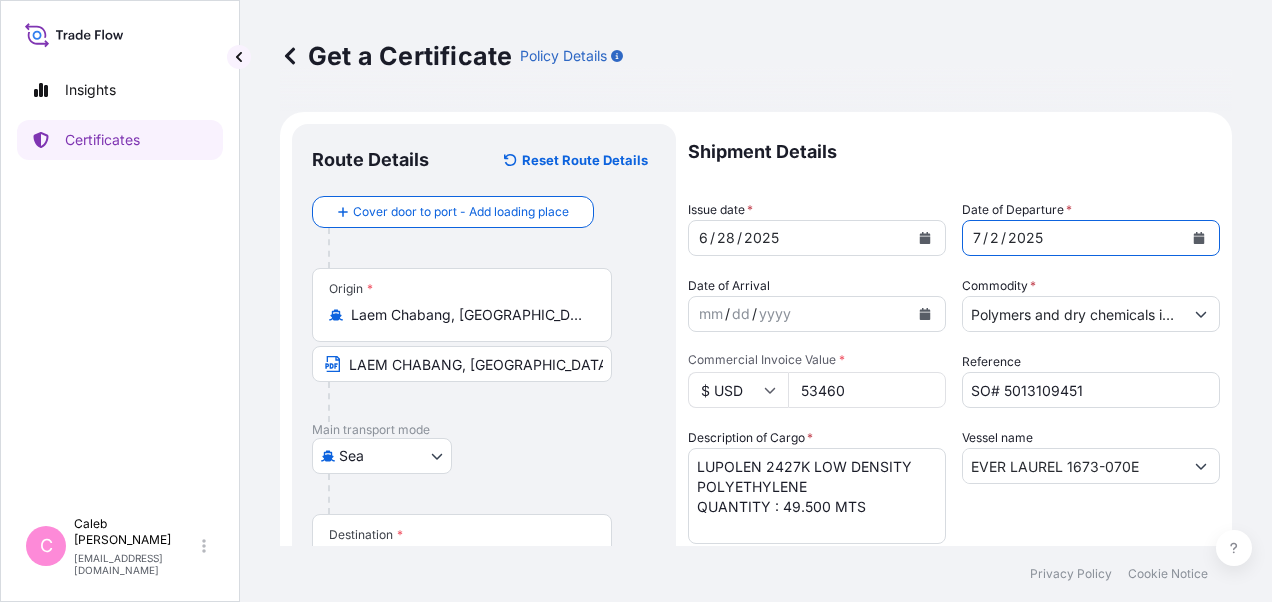 click 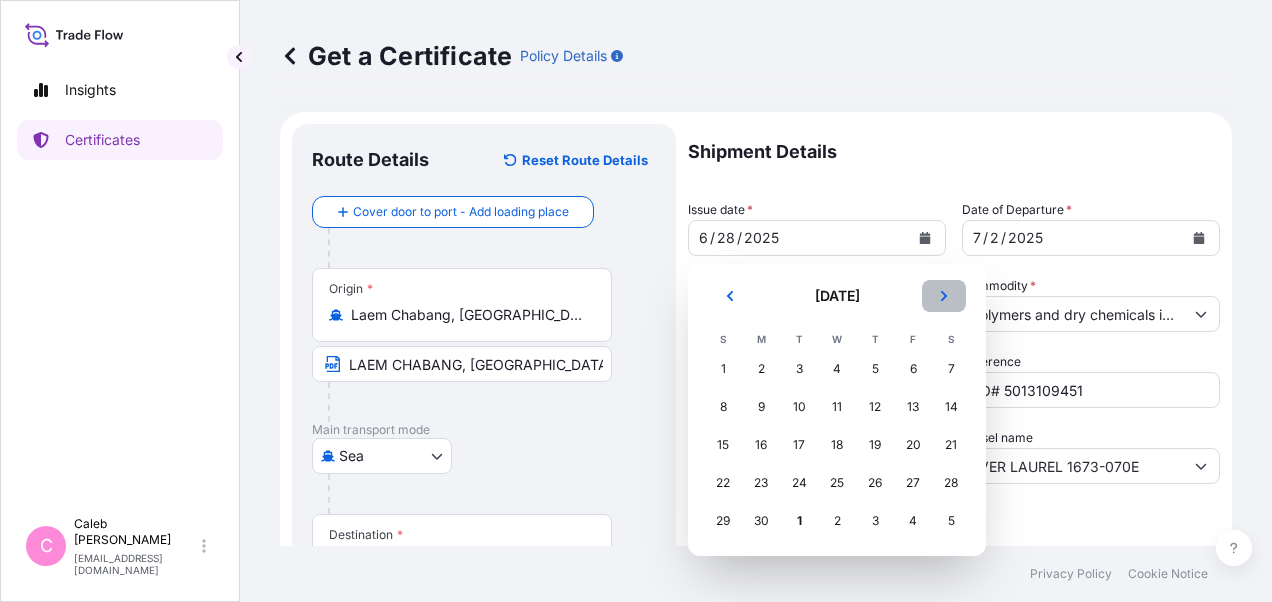 click 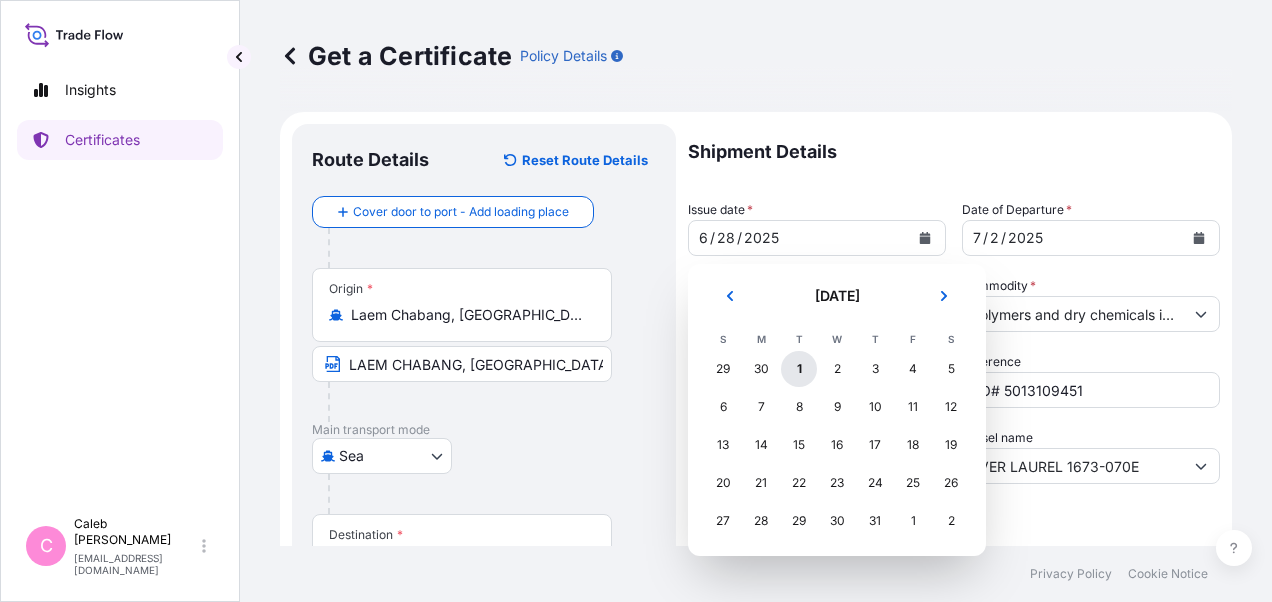 click on "1" at bounding box center [799, 369] 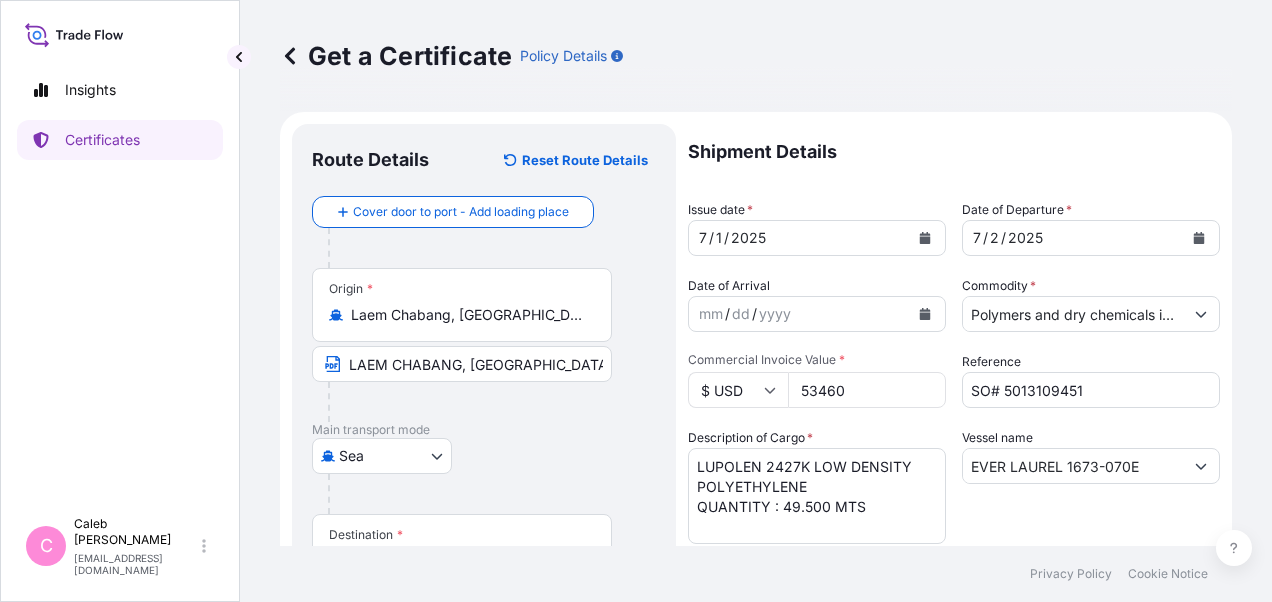 drag, startPoint x: 834, startPoint y: 388, endPoint x: 765, endPoint y: 380, distance: 69.46222 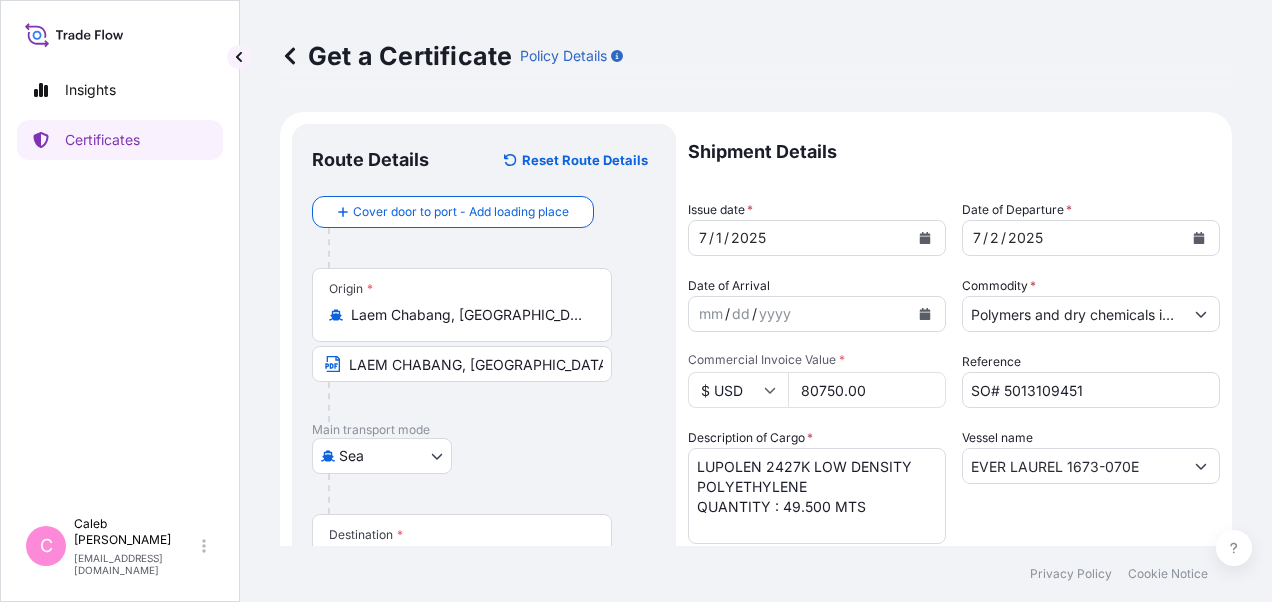 type on "80750.00" 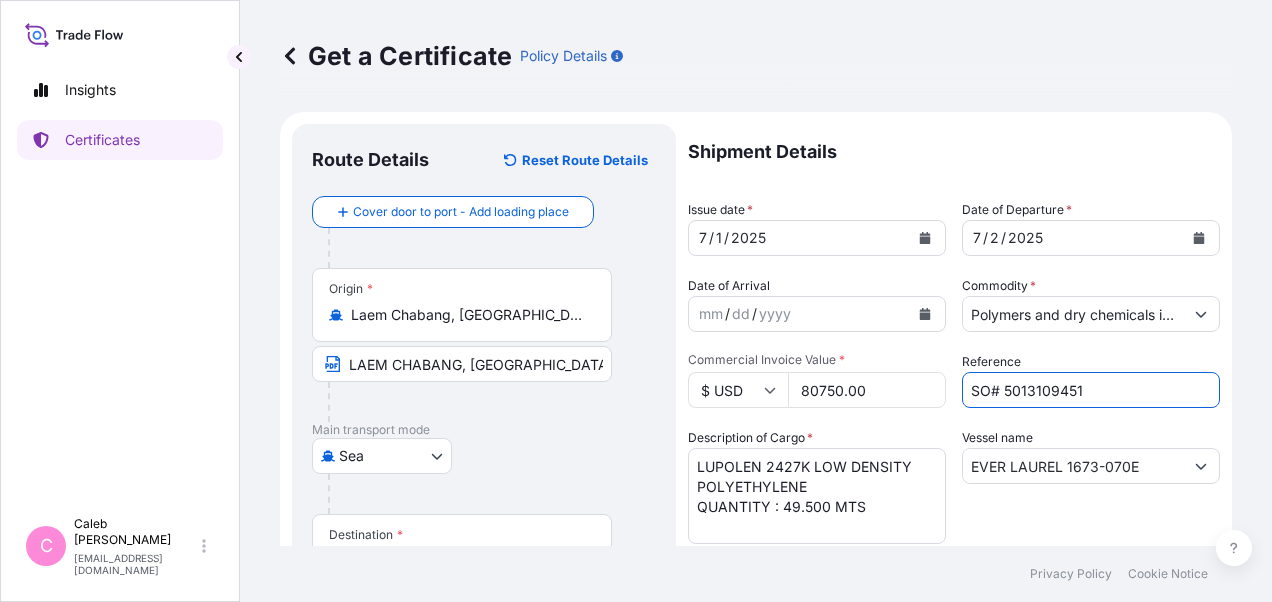 drag, startPoint x: 1102, startPoint y: 388, endPoint x: 997, endPoint y: 389, distance: 105.00476 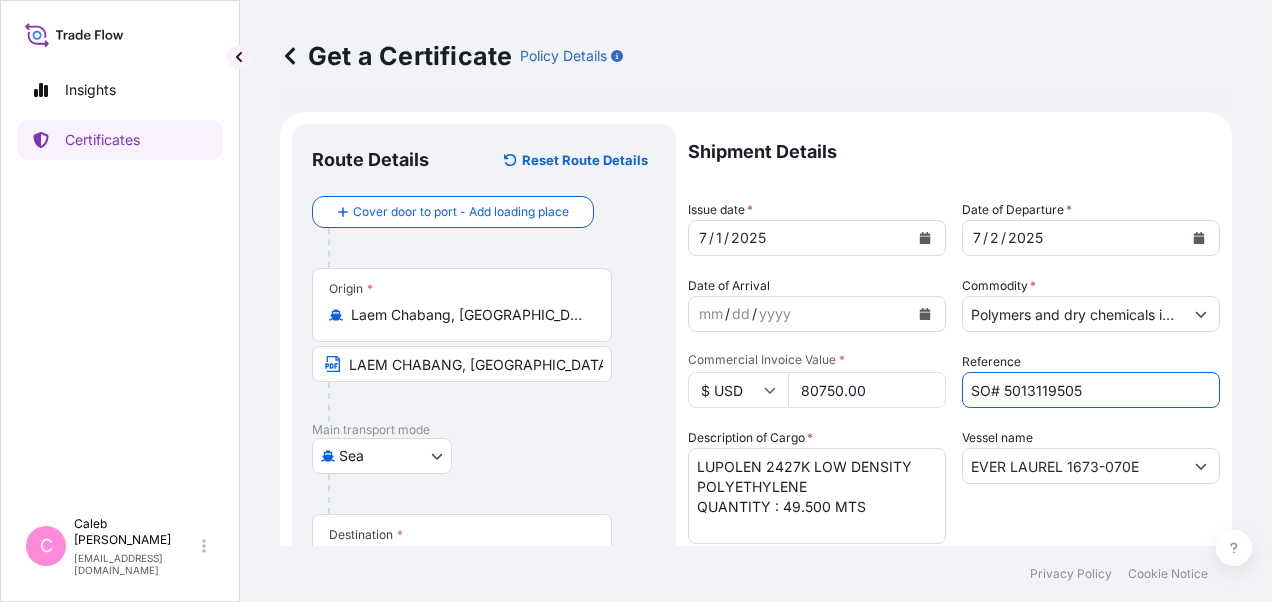 type on "SO# 5013119505" 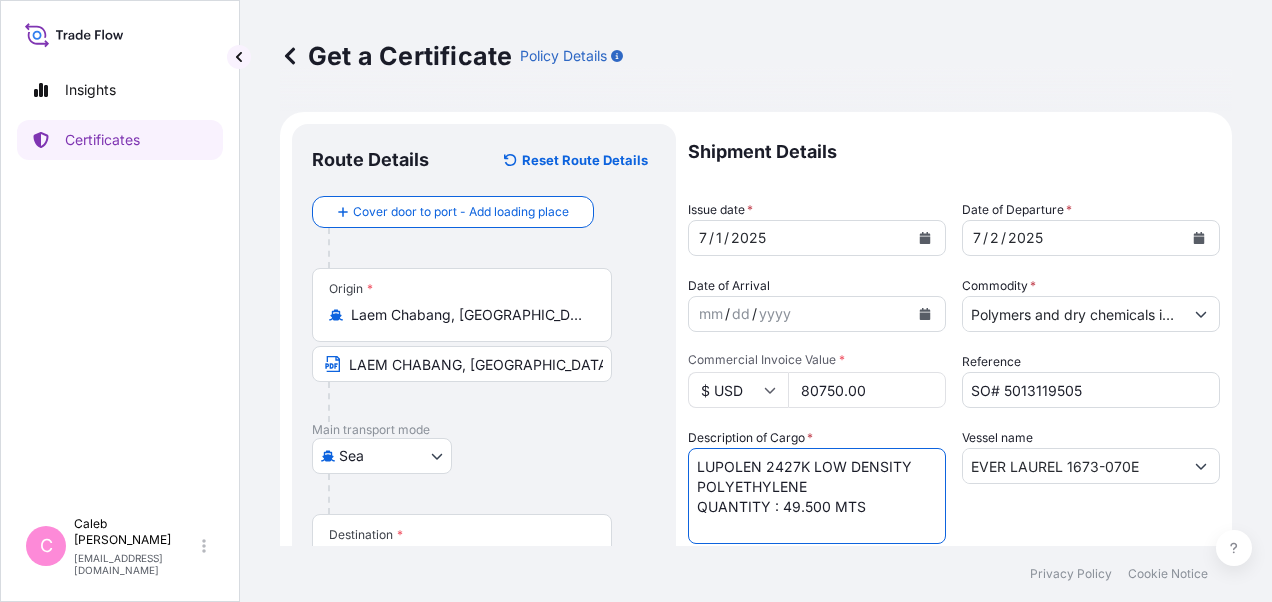 drag, startPoint x: 799, startPoint y: 483, endPoint x: 690, endPoint y: 465, distance: 110.47624 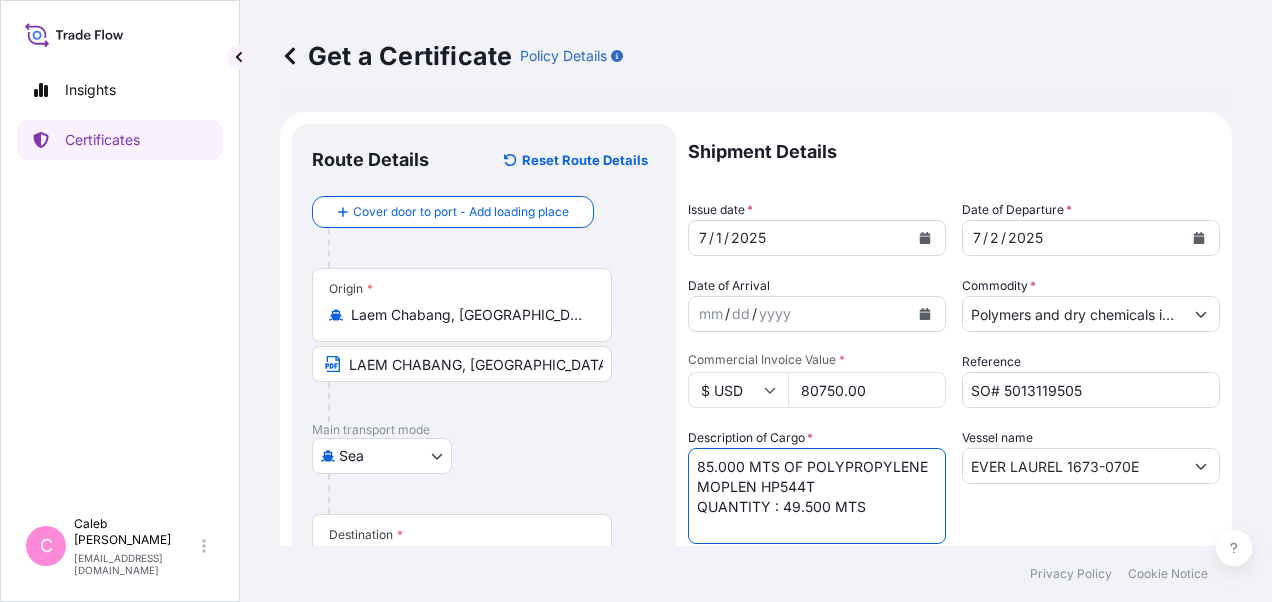 drag, startPoint x: 806, startPoint y: 463, endPoint x: 690, endPoint y: 461, distance: 116.01724 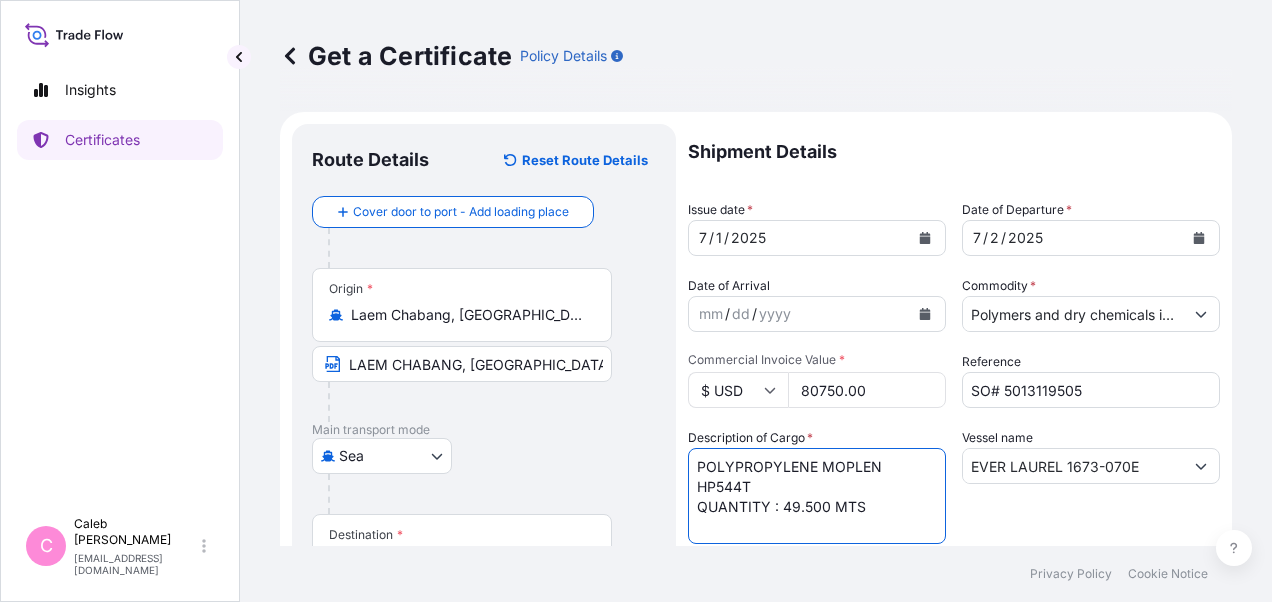 drag, startPoint x: 868, startPoint y: 501, endPoint x: 783, endPoint y: 503, distance: 85.02353 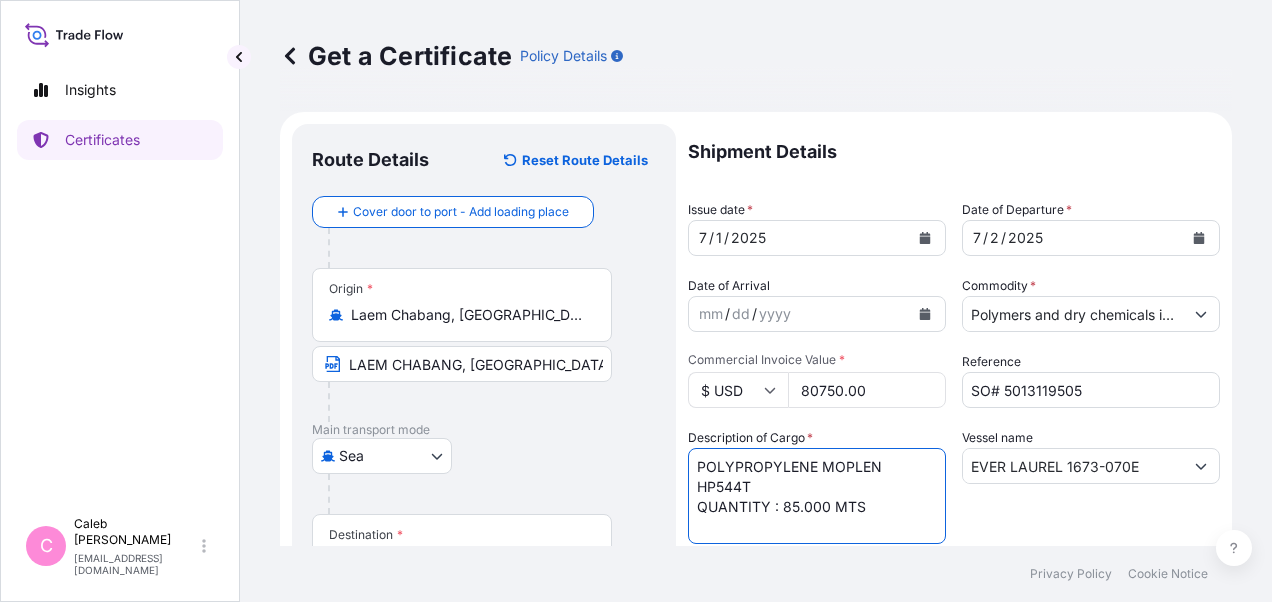 type on "POLYPROPYLENE MOPLEN HP544T
QUANTITY : 85.000 MTS" 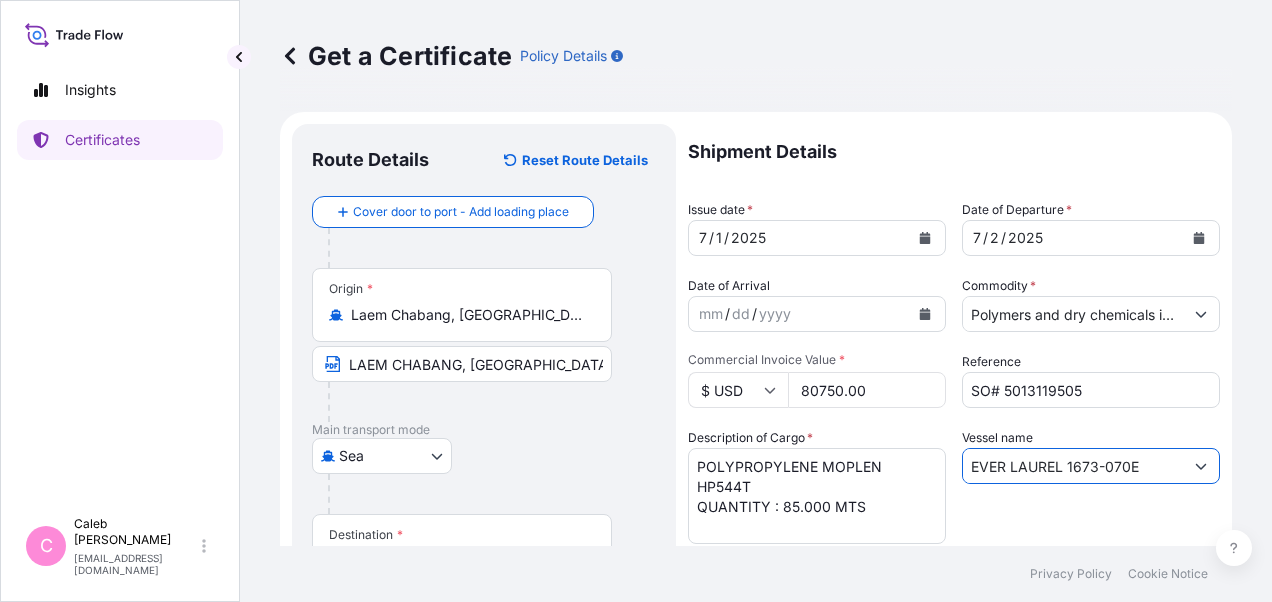 drag, startPoint x: 1141, startPoint y: 468, endPoint x: 952, endPoint y: 462, distance: 189.09521 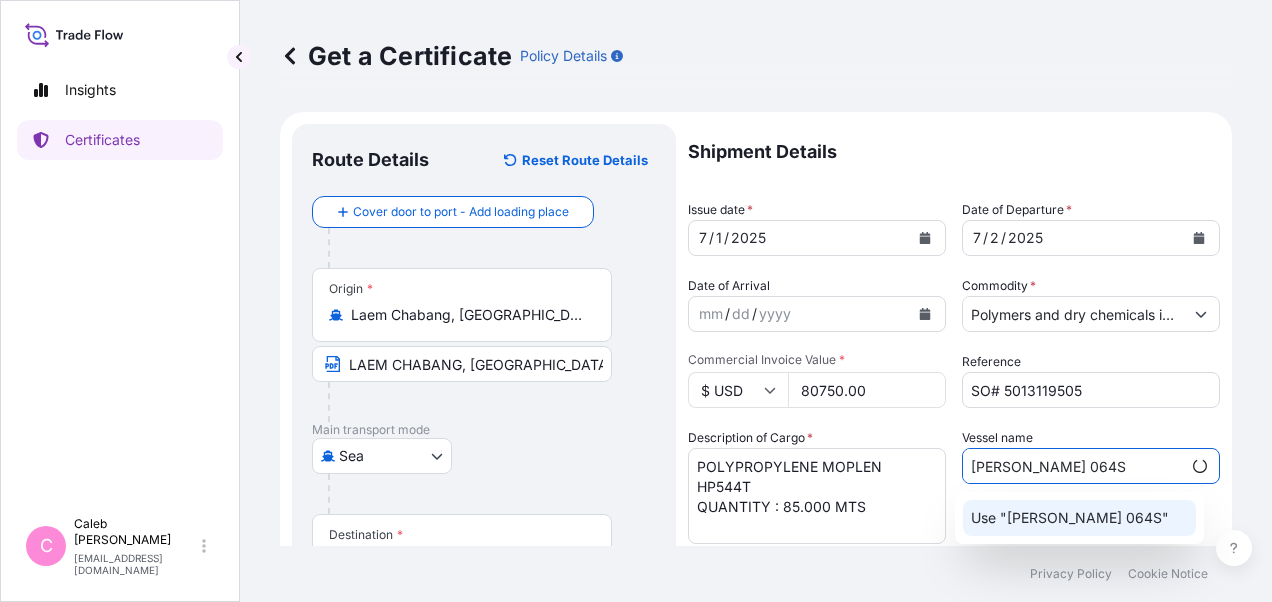 click on "Use "[PERSON_NAME] 064S"" 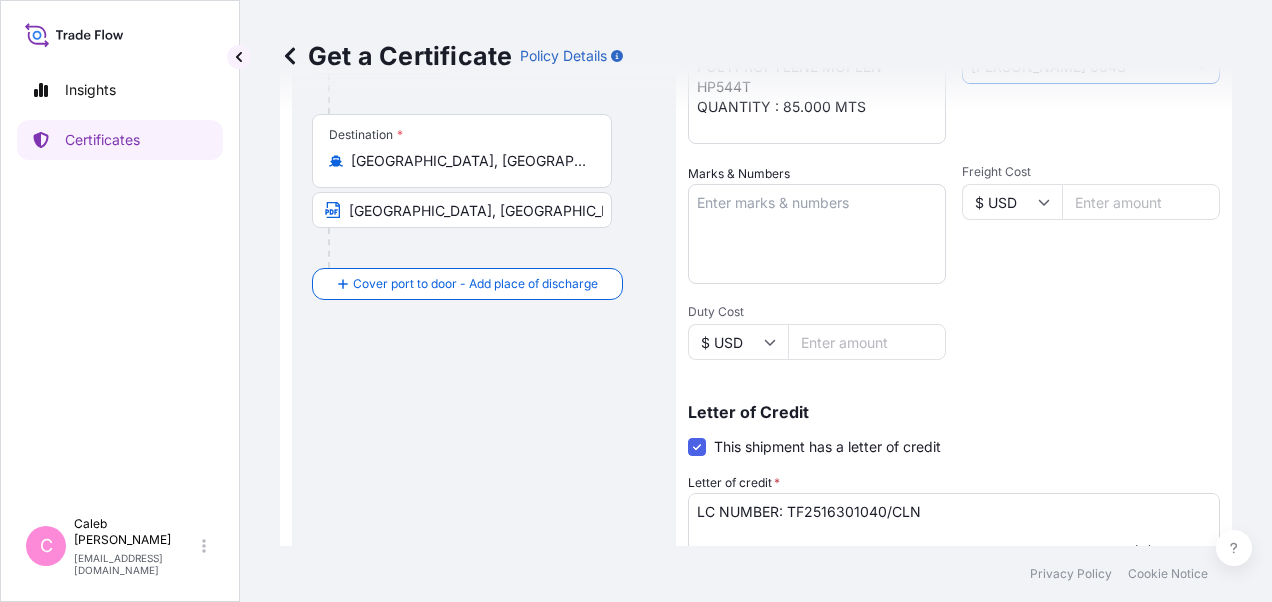 scroll, scrollTop: 500, scrollLeft: 0, axis: vertical 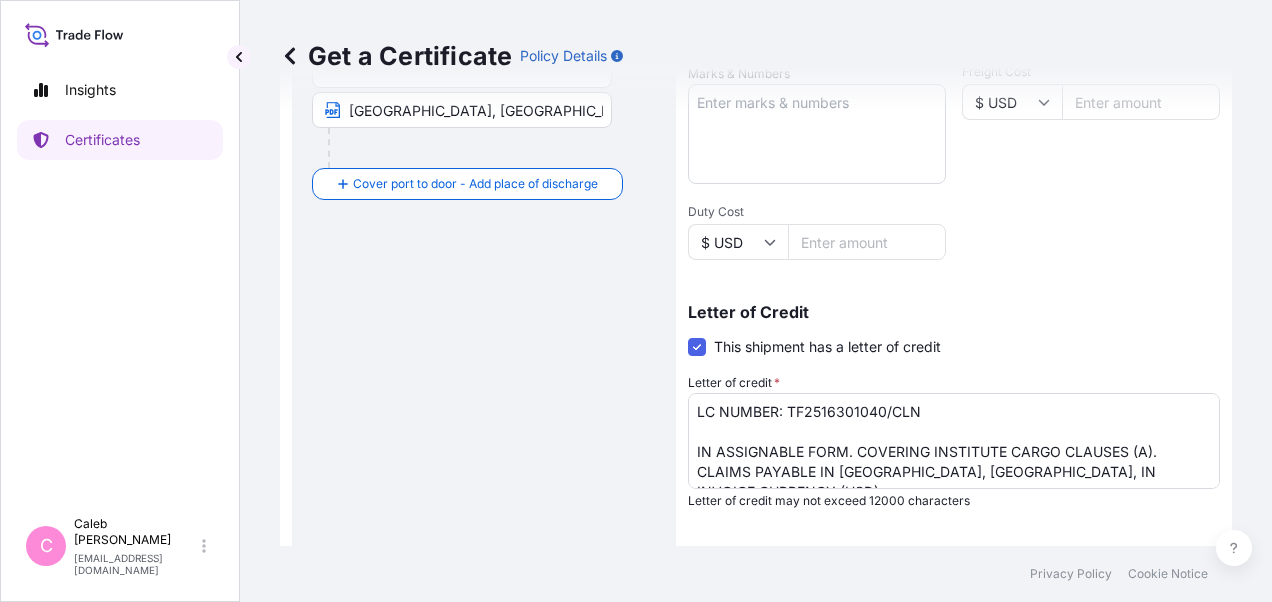 type on "[PERSON_NAME] 064S" 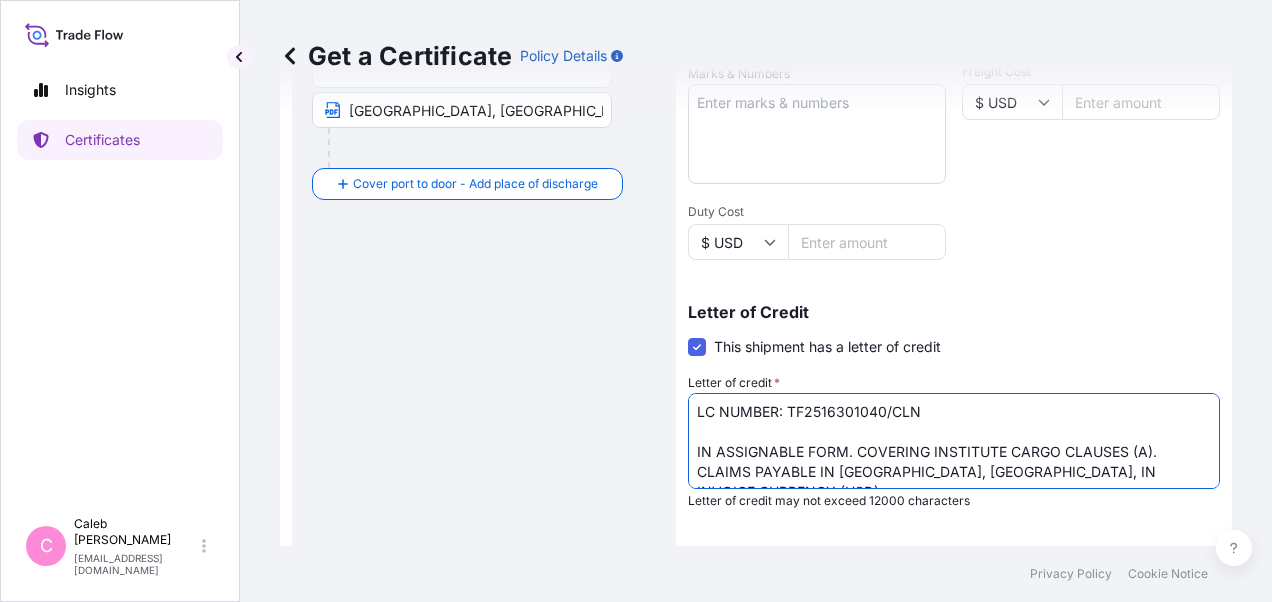 drag, startPoint x: 786, startPoint y: 406, endPoint x: 928, endPoint y: 408, distance: 142.01408 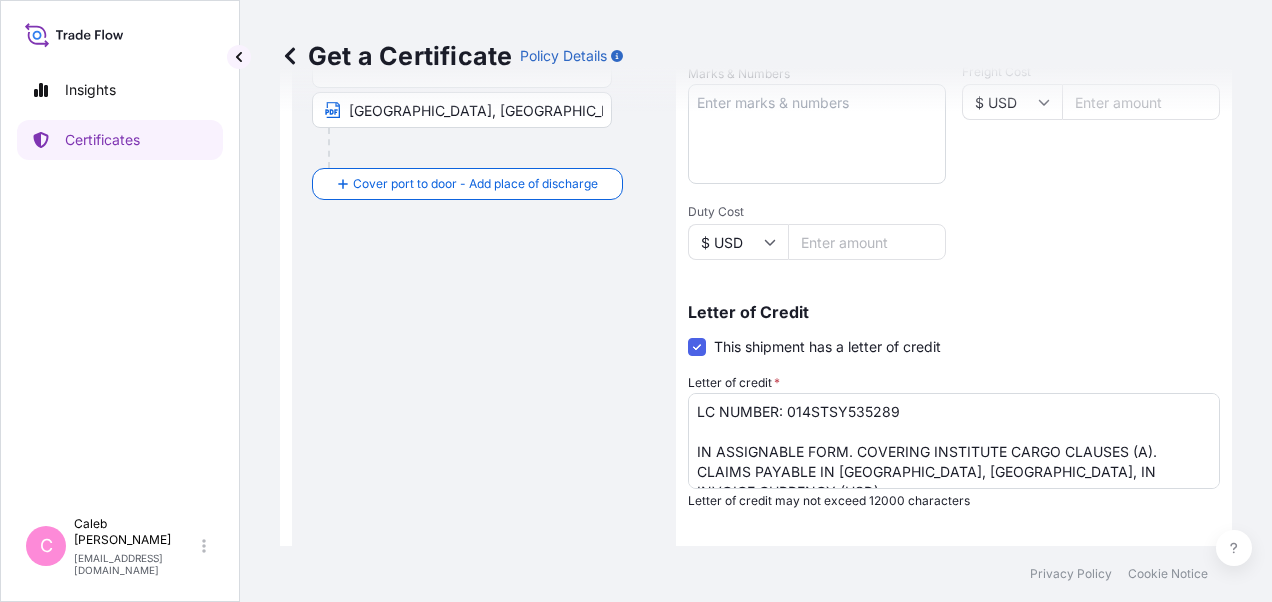 click on "Route Details Reset Route Details   Cover door to port - Add loading place Place of loading Road / [GEOGRAPHIC_DATA] / Inland Origin * [GEOGRAPHIC_DATA], [GEOGRAPHIC_DATA], [GEOGRAPHIC_DATA], [GEOGRAPHIC_DATA] [GEOGRAPHIC_DATA], [GEOGRAPHIC_DATA] Main transport mode [GEOGRAPHIC_DATA] Destination * [GEOGRAPHIC_DATA], [GEOGRAPHIC_DATA], [GEOGRAPHIC_DATA] [GEOGRAPHIC_DATA], [GEOGRAPHIC_DATA], [GEOGRAPHIC_DATA] Cover port to door - Add place of discharge Road / [GEOGRAPHIC_DATA] / Inland Place of Discharge" at bounding box center (484, 204) 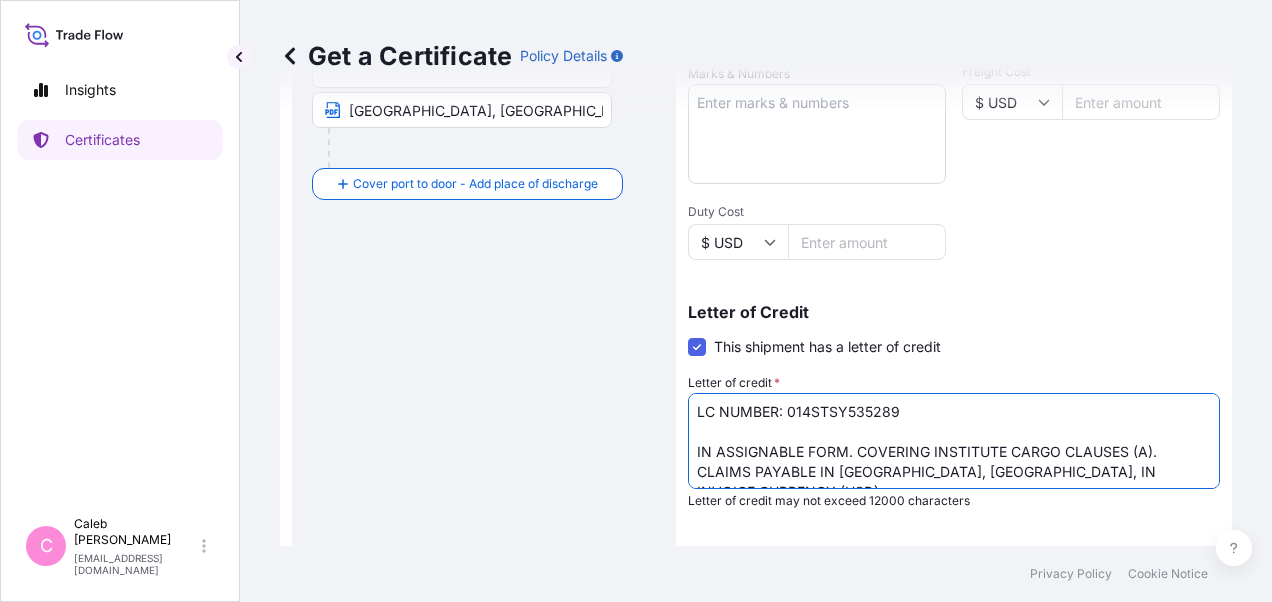scroll, scrollTop: 40, scrollLeft: 0, axis: vertical 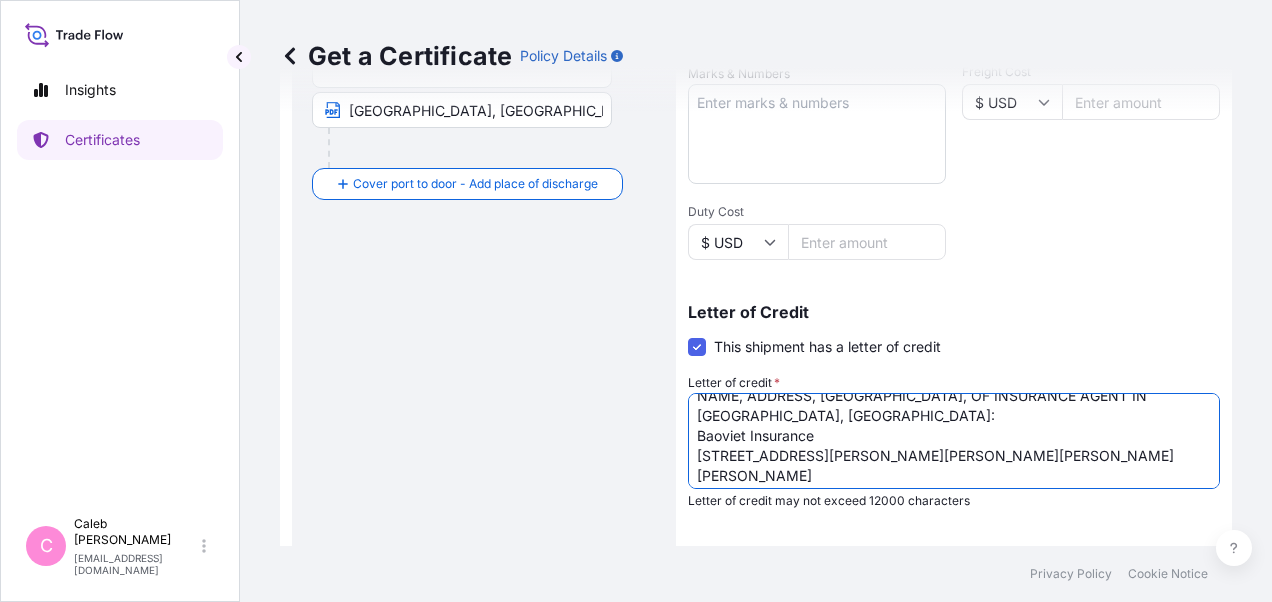 drag, startPoint x: 698, startPoint y: 410, endPoint x: 799, endPoint y: 472, distance: 118.511604 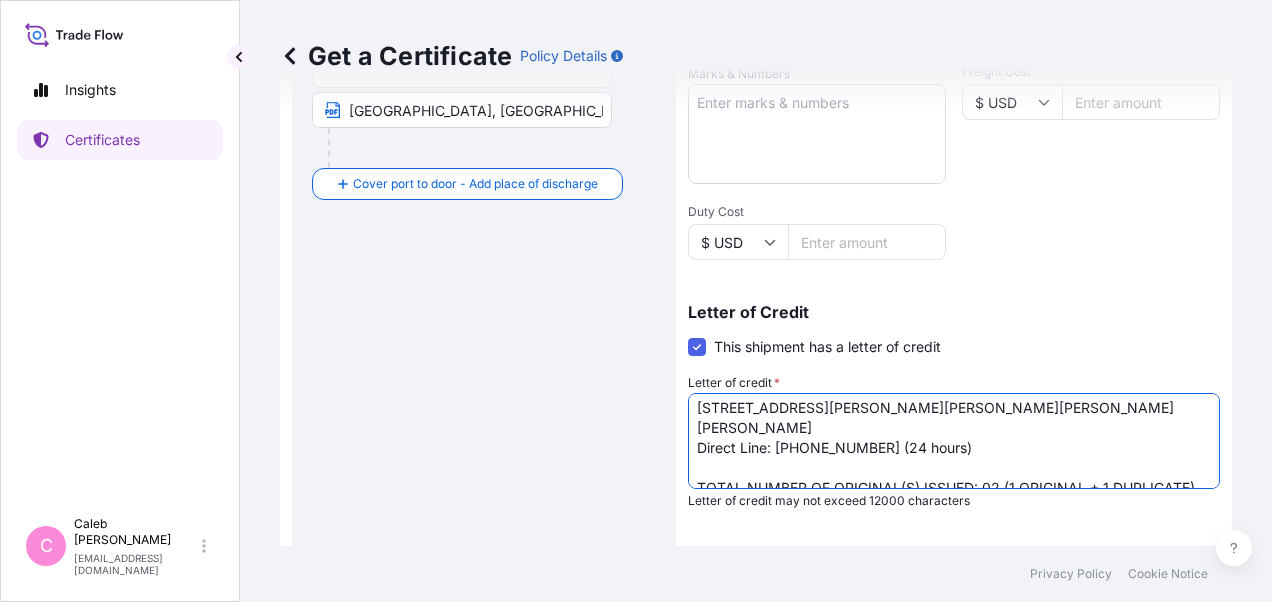 scroll, scrollTop: 201, scrollLeft: 0, axis: vertical 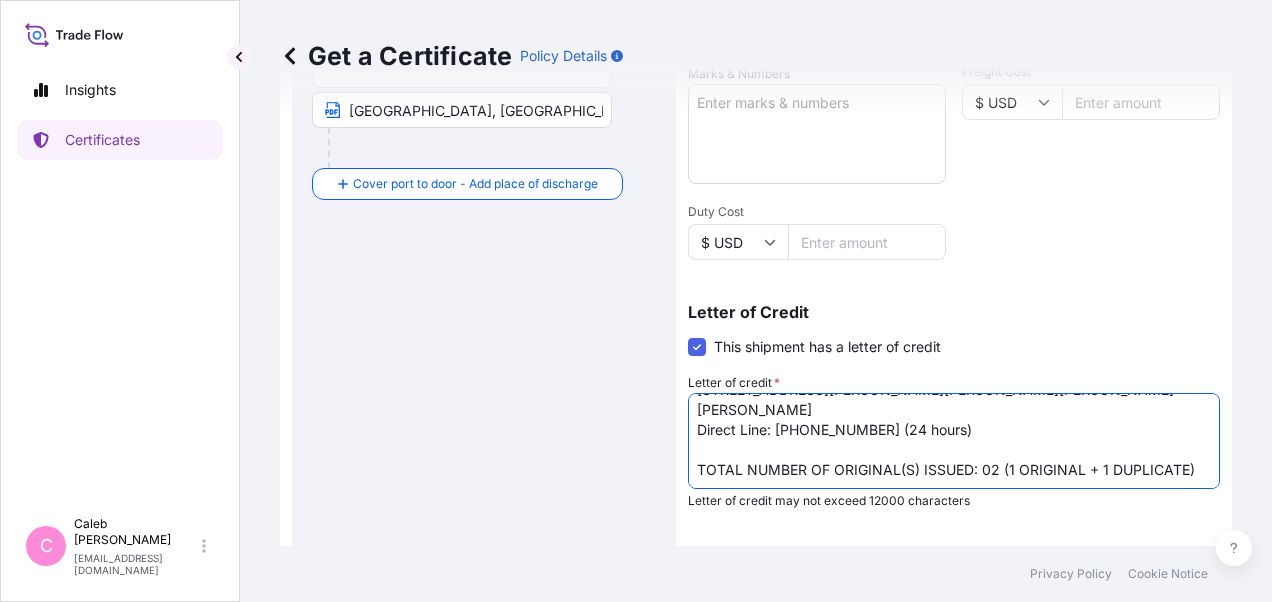 click on "LC NUMBER: TF2516301040/CLN
IN ASSIGNABLE FORM. COVERING INSTITUTE CARGO CLAUSES (A).
CLAIMS PAYABLE IN [GEOGRAPHIC_DATA], [GEOGRAPHIC_DATA], IN INVOICE CURRENCY (USD).
NAME, ADDRESS, [GEOGRAPHIC_DATA], OF INSURANCE AGENT IN [GEOGRAPHIC_DATA], [GEOGRAPHIC_DATA]:
Baoviet Insurance
[STREET_ADDRESS][PERSON_NAME][PERSON_NAME][PERSON_NAME][PERSON_NAME]
Direct Line: [PHONE_NUMBER] (24 hours)
TOTAL NUMBER OF ORIGINAL(S) ISSUED: 02 (1 ORIGINAL + 1 DUPLICATE)" at bounding box center [954, 441] 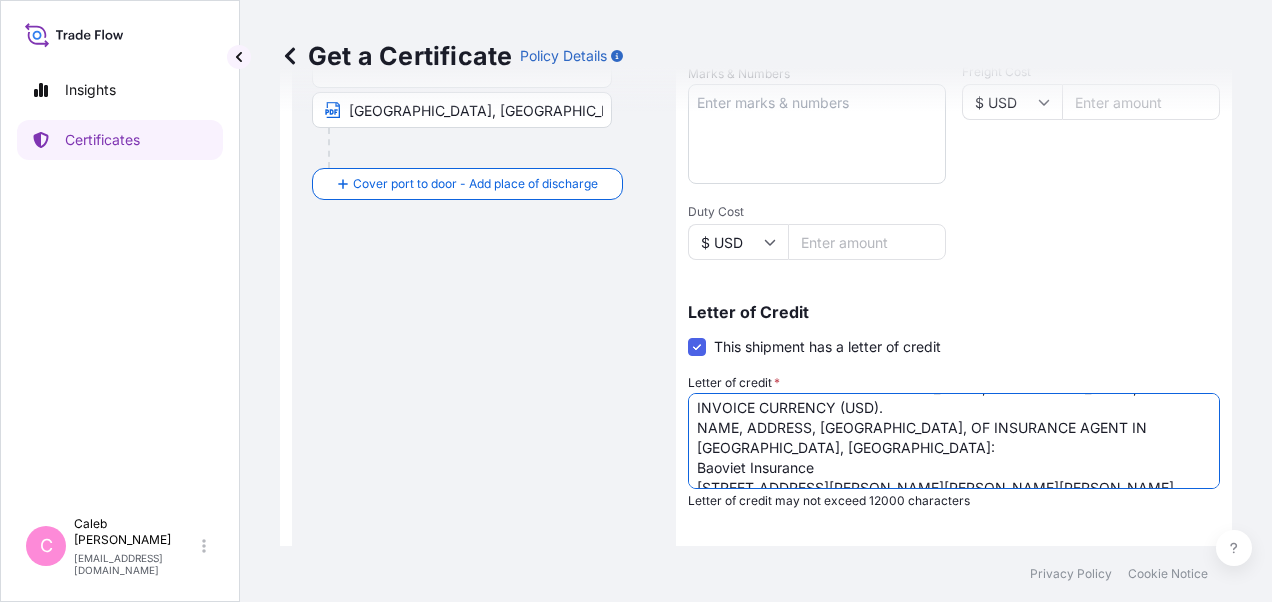 scroll, scrollTop: 0, scrollLeft: 0, axis: both 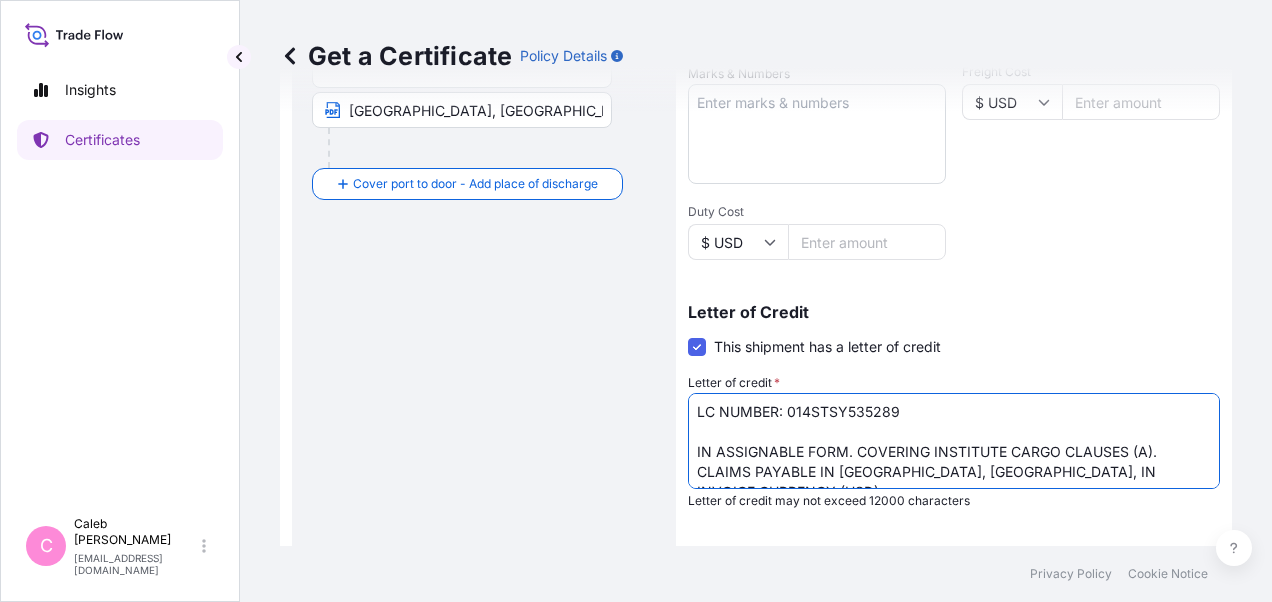 drag, startPoint x: 960, startPoint y: 408, endPoint x: 695, endPoint y: 445, distance: 267.57056 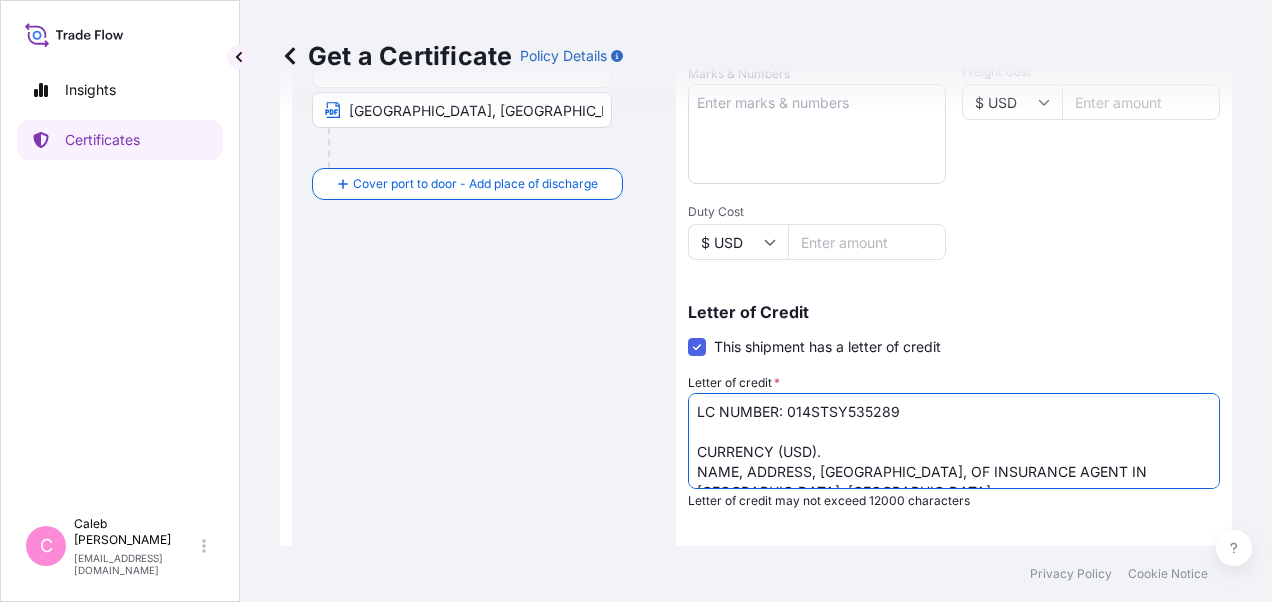 drag, startPoint x: 696, startPoint y: 454, endPoint x: 1144, endPoint y: 472, distance: 448.36145 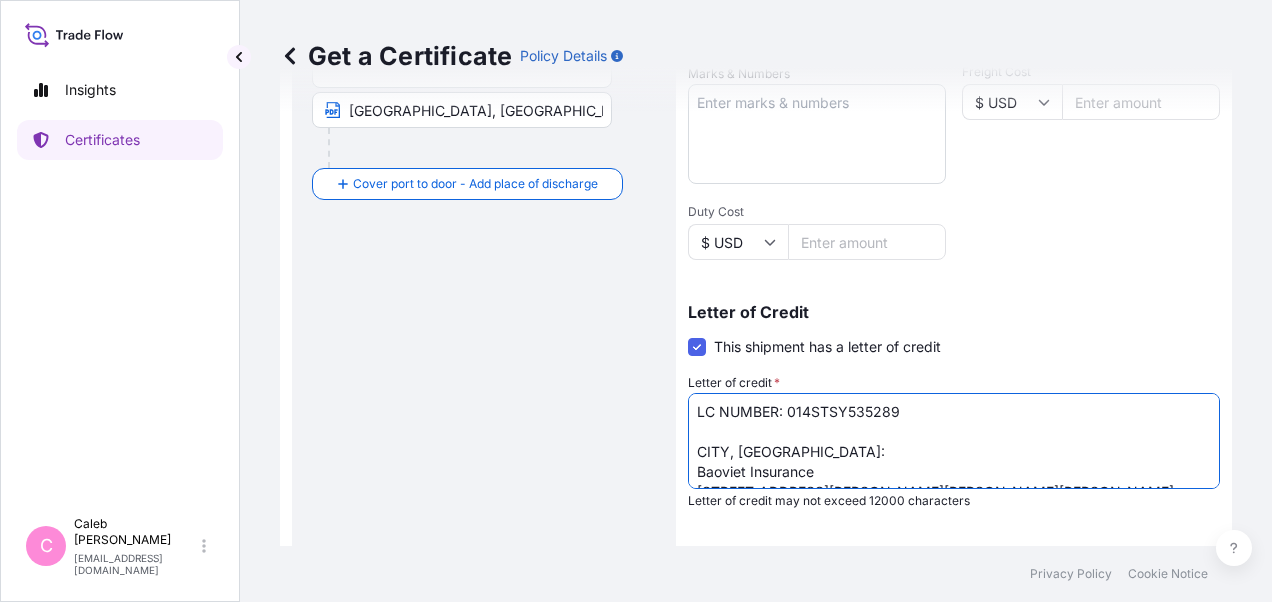 drag, startPoint x: 826, startPoint y: 449, endPoint x: 691, endPoint y: 446, distance: 135.03333 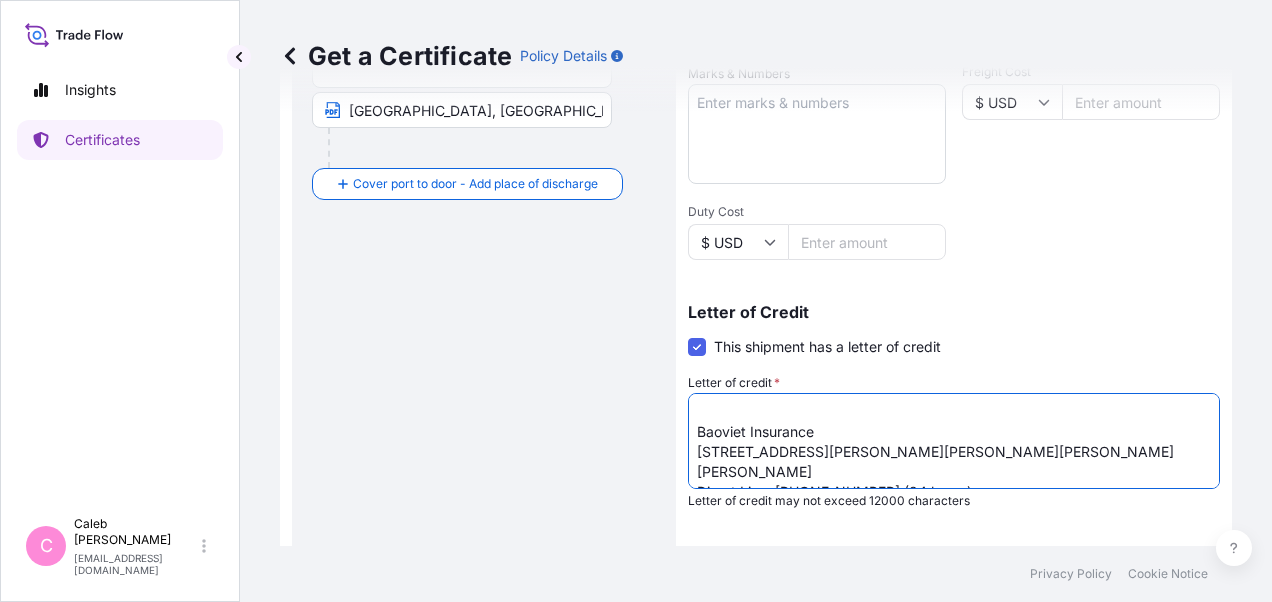 scroll, scrollTop: 80, scrollLeft: 0, axis: vertical 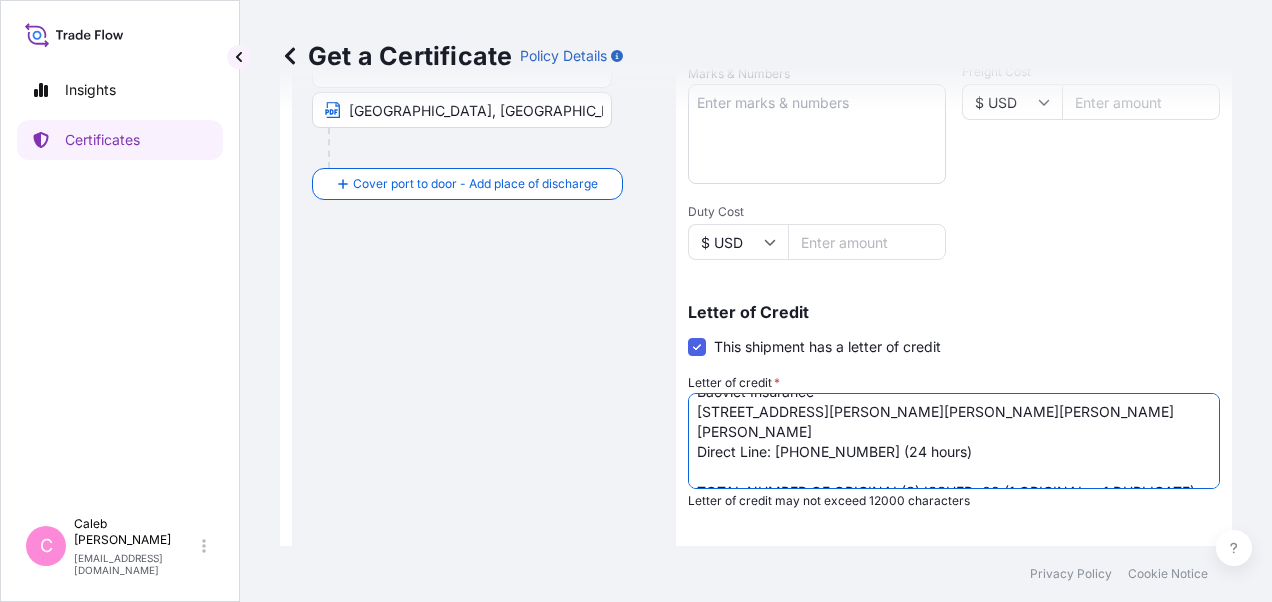 click on "LC NUMBER: TF2516301040/CLN
IN ASSIGNABLE FORM. COVERING INSTITUTE CARGO CLAUSES (A).
CLAIMS PAYABLE IN [GEOGRAPHIC_DATA], [GEOGRAPHIC_DATA], IN INVOICE CURRENCY (USD).
NAME, ADDRESS, [GEOGRAPHIC_DATA], OF INSURANCE AGENT IN [GEOGRAPHIC_DATA], [GEOGRAPHIC_DATA]:
Baoviet Insurance
[STREET_ADDRESS][PERSON_NAME][PERSON_NAME][PERSON_NAME][PERSON_NAME]
Direct Line: [PHONE_NUMBER] (24 hours)
TOTAL NUMBER OF ORIGINAL(S) ISSUED: 02 (1 ORIGINAL + 1 DUPLICATE)" at bounding box center (954, 441) 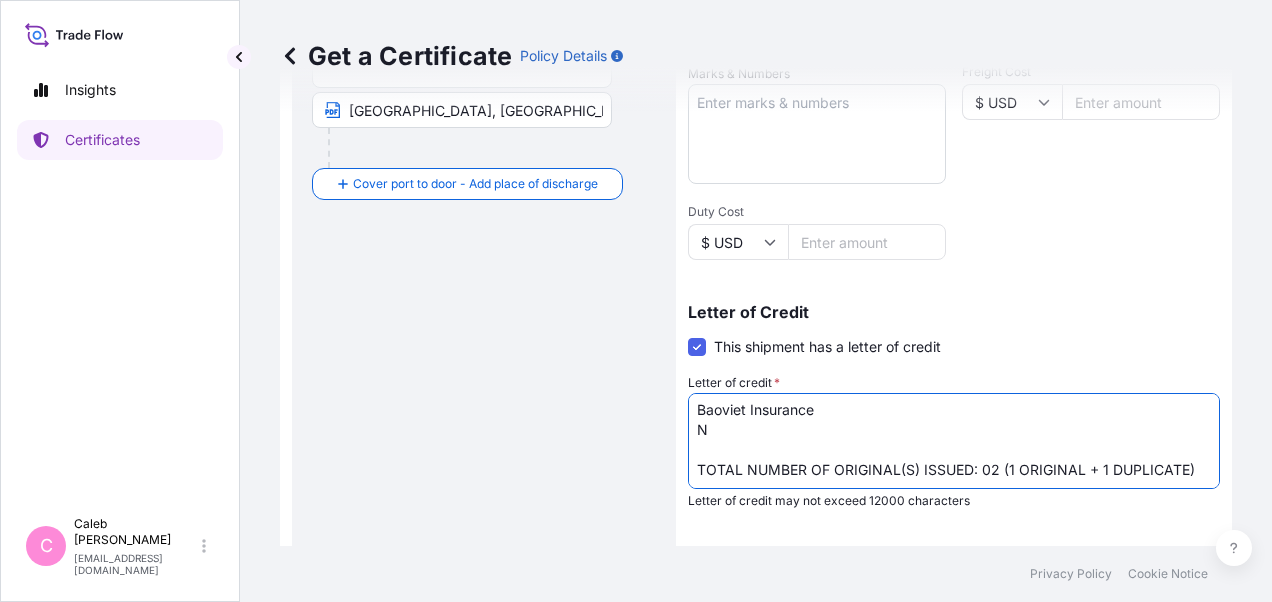 drag, startPoint x: 720, startPoint y: 413, endPoint x: 691, endPoint y: 412, distance: 29.017237 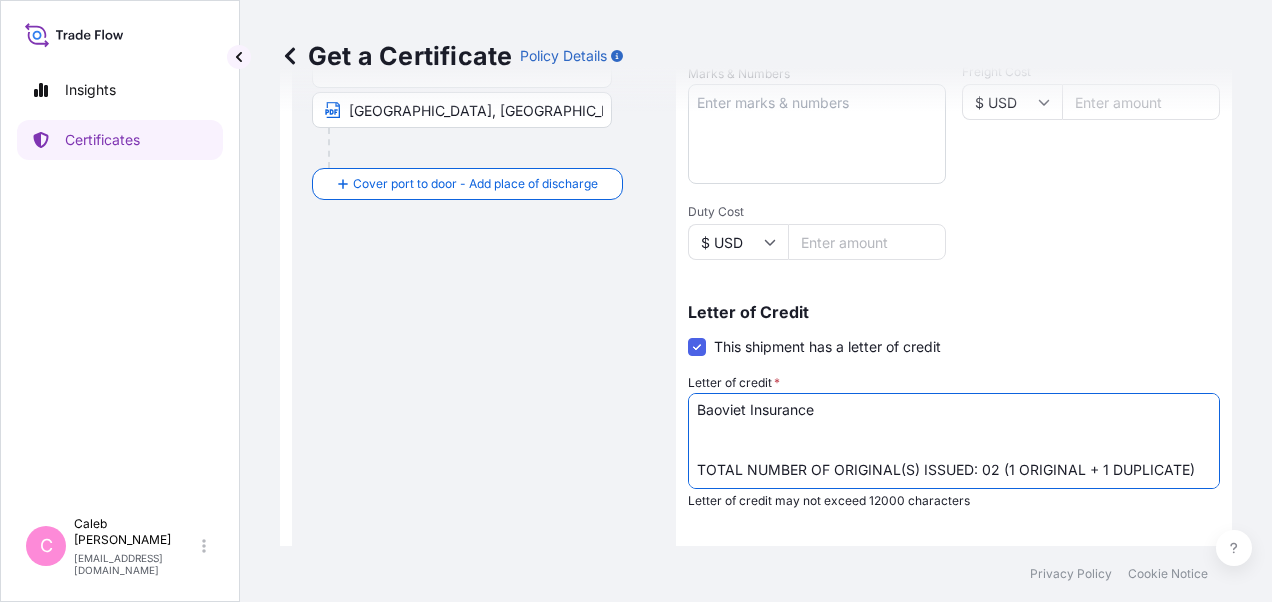 scroll, scrollTop: 0, scrollLeft: 0, axis: both 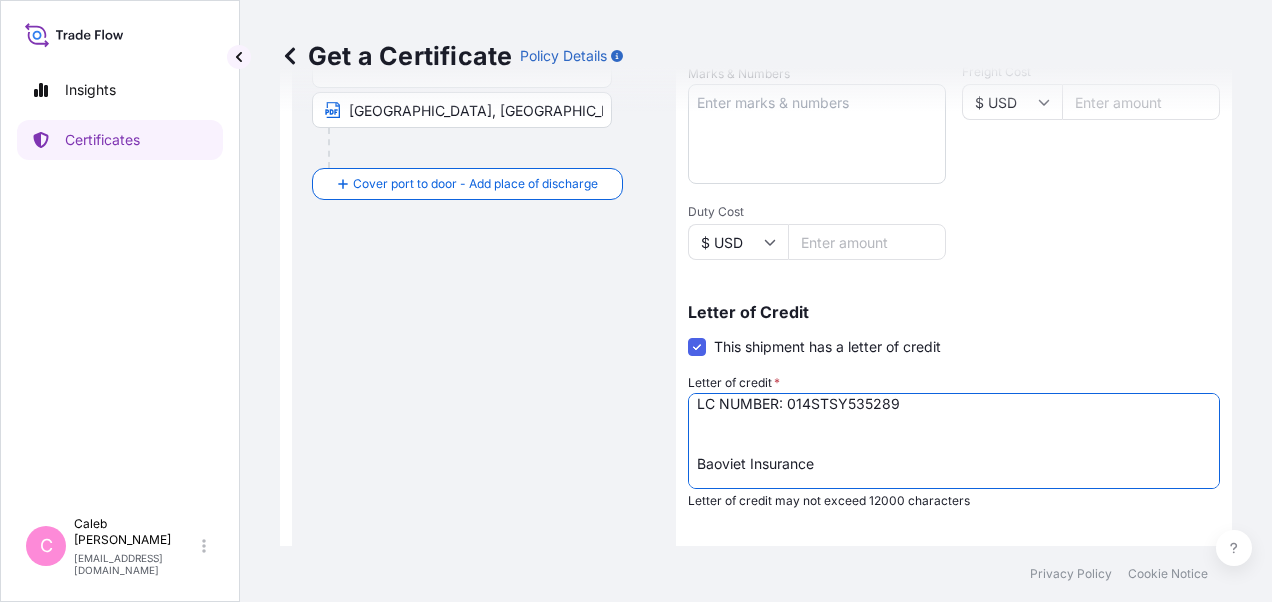 drag, startPoint x: 816, startPoint y: 476, endPoint x: 702, endPoint y: 460, distance: 115.11733 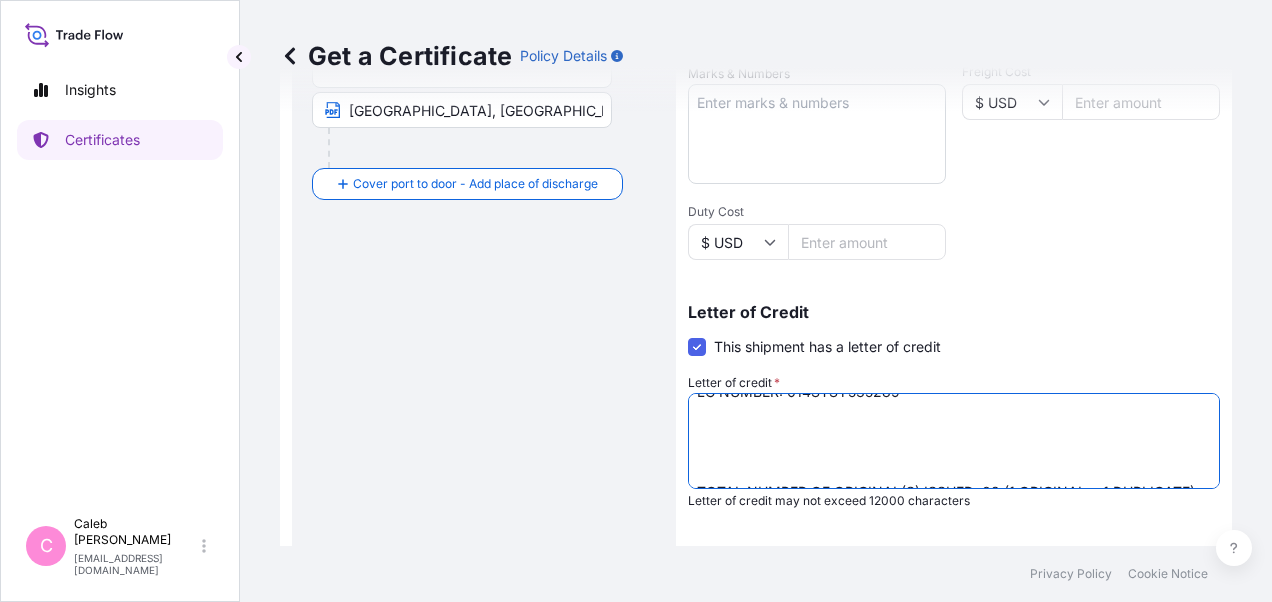 scroll, scrollTop: 0, scrollLeft: 0, axis: both 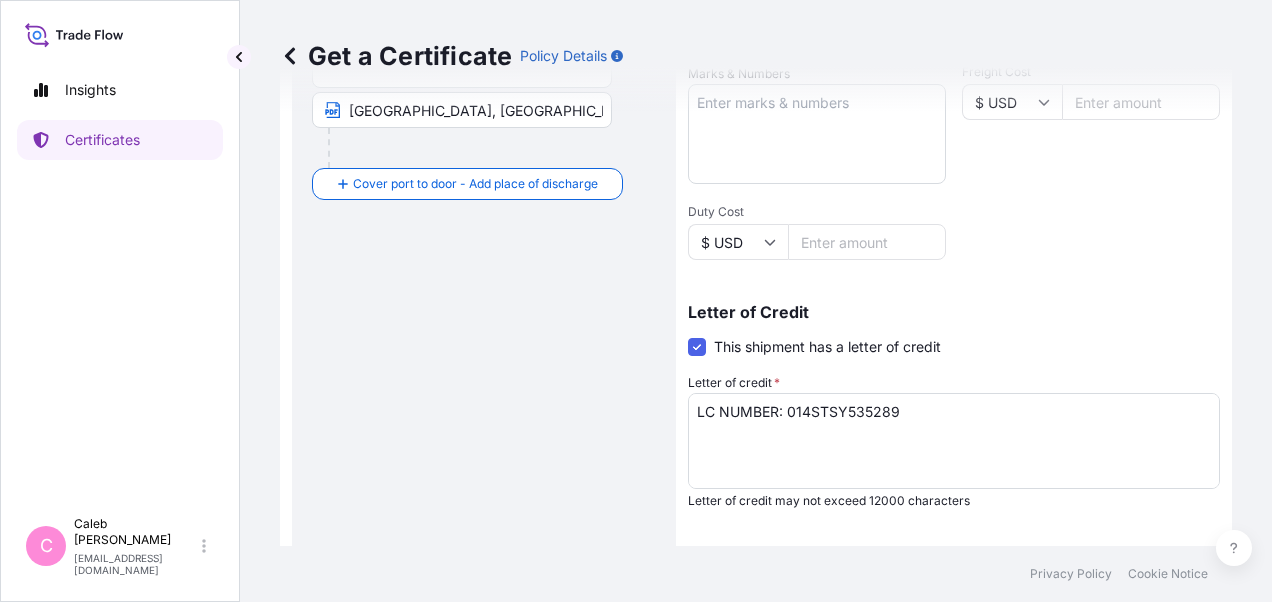 click on "Route Details Reset Route Details   Cover door to port - Add loading place Place of loading Road / [GEOGRAPHIC_DATA] / Inland Origin * [GEOGRAPHIC_DATA], [GEOGRAPHIC_DATA], [GEOGRAPHIC_DATA], [GEOGRAPHIC_DATA] [GEOGRAPHIC_DATA], [GEOGRAPHIC_DATA] Main transport mode [GEOGRAPHIC_DATA] Destination * [GEOGRAPHIC_DATA], [GEOGRAPHIC_DATA], [GEOGRAPHIC_DATA] [GEOGRAPHIC_DATA], [GEOGRAPHIC_DATA], [GEOGRAPHIC_DATA] Cover port to door - Add place of discharge Road / [GEOGRAPHIC_DATA] / Inland Place of Discharge" at bounding box center [484, 204] 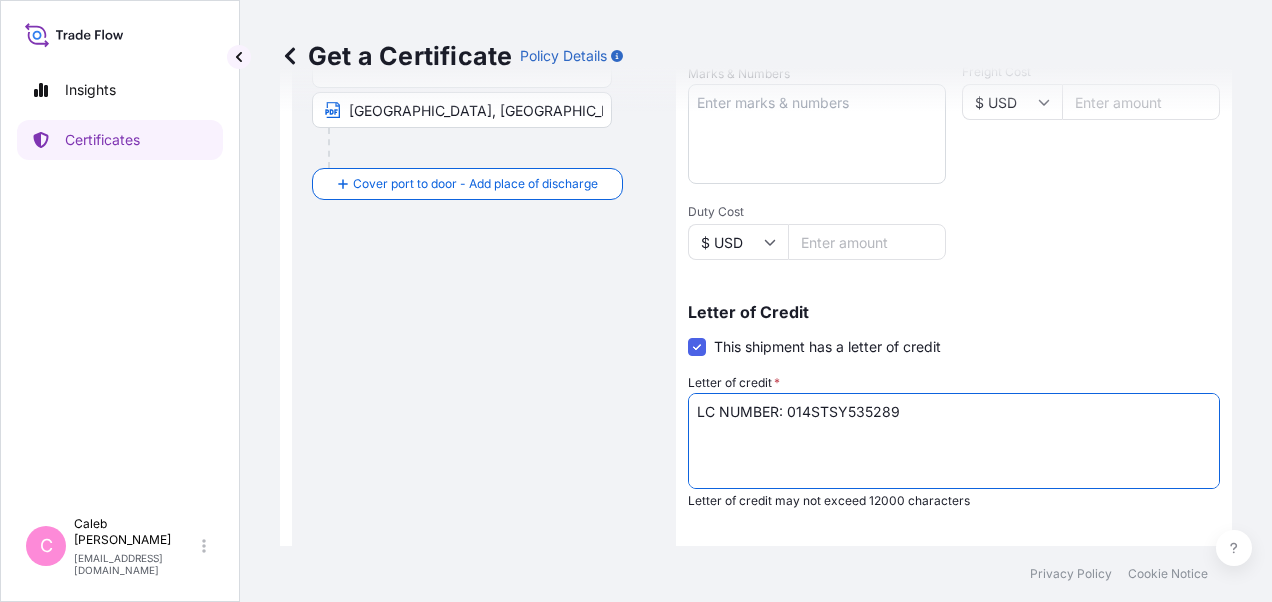 click on "LC NUMBER: TF2516301040/CLN
IN ASSIGNABLE FORM. COVERING INSTITUTE CARGO CLAUSES (A).
CLAIMS PAYABLE IN [GEOGRAPHIC_DATA], [GEOGRAPHIC_DATA], IN INVOICE CURRENCY (USD).
NAME, ADDRESS, [GEOGRAPHIC_DATA], OF INSURANCE AGENT IN [GEOGRAPHIC_DATA], [GEOGRAPHIC_DATA]:
Baoviet Insurance
[STREET_ADDRESS][PERSON_NAME][PERSON_NAME][PERSON_NAME][PERSON_NAME]
Direct Line: [PHONE_NUMBER] (24 hours)
TOTAL NUMBER OF ORIGINAL(S) ISSUED: 02 (1 ORIGINAL + 1 DUPLICATE)" at bounding box center [954, 441] 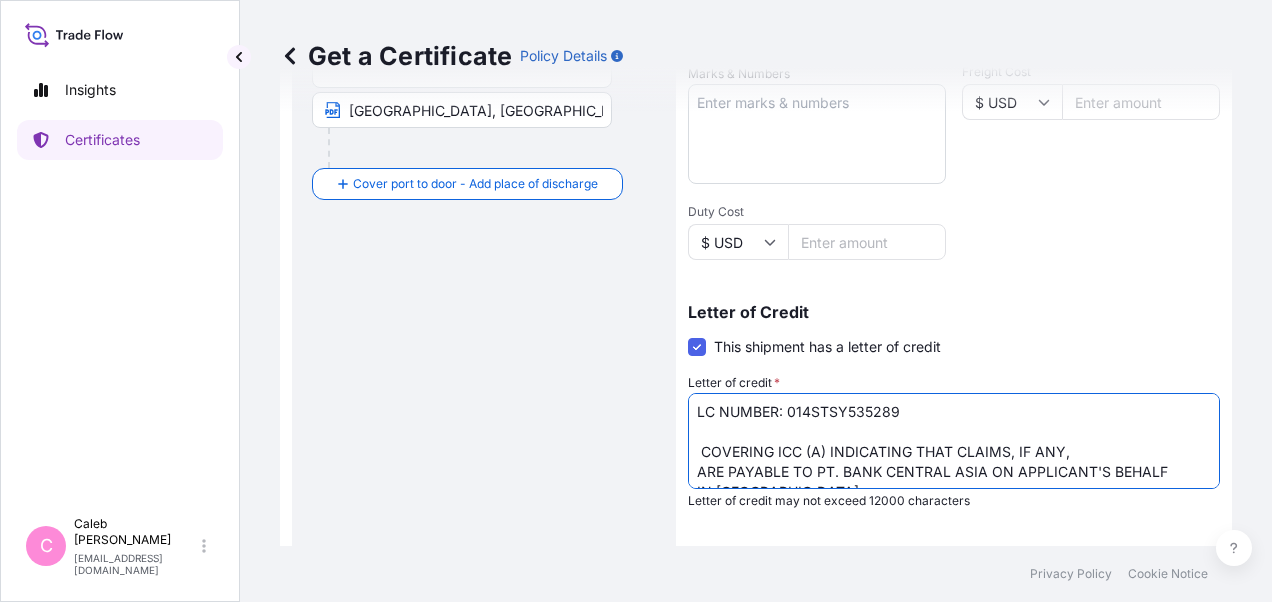 scroll, scrollTop: 11, scrollLeft: 0, axis: vertical 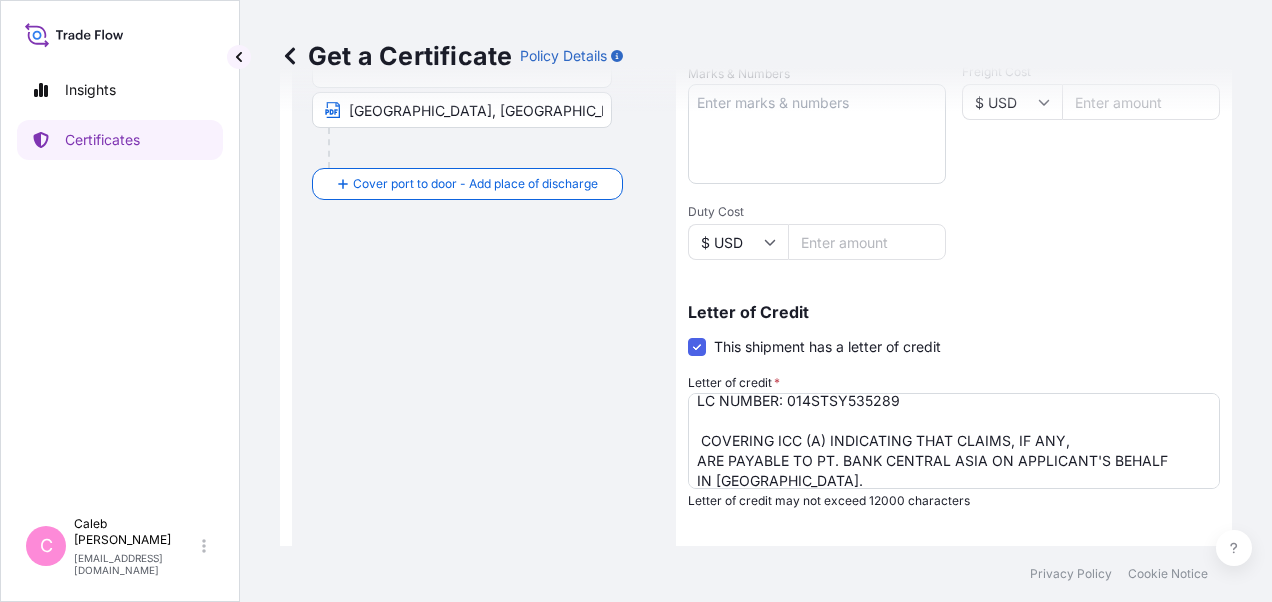 drag, startPoint x: 328, startPoint y: 417, endPoint x: 358, endPoint y: 425, distance: 31.04835 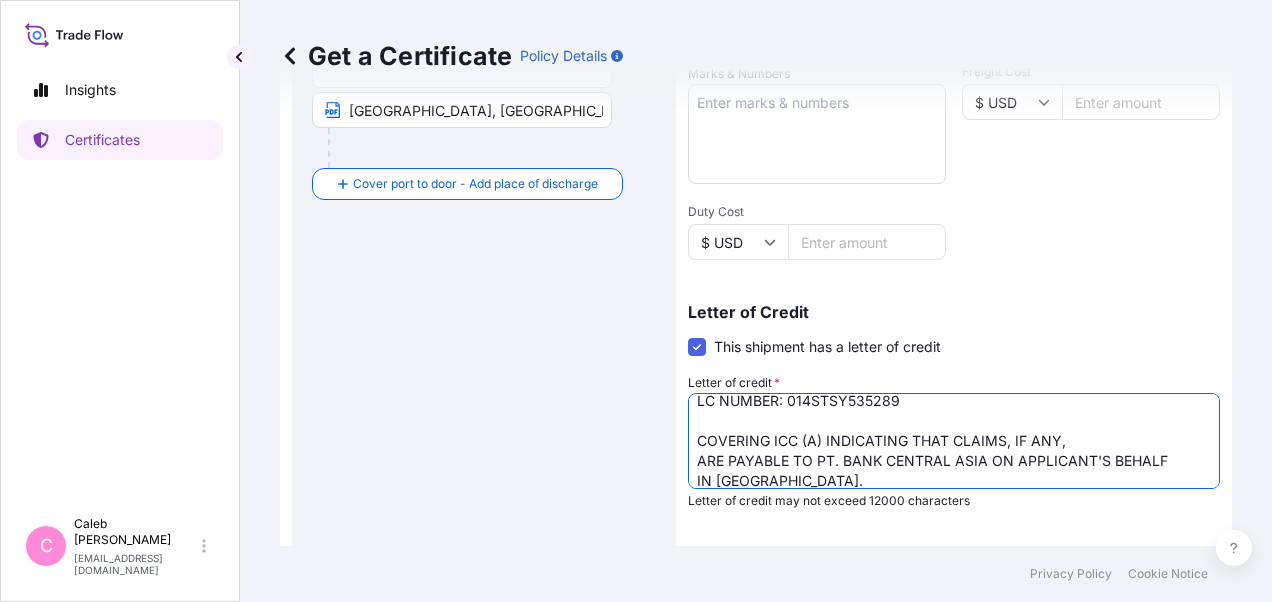 drag, startPoint x: 824, startPoint y: 438, endPoint x: 946, endPoint y: 439, distance: 122.0041 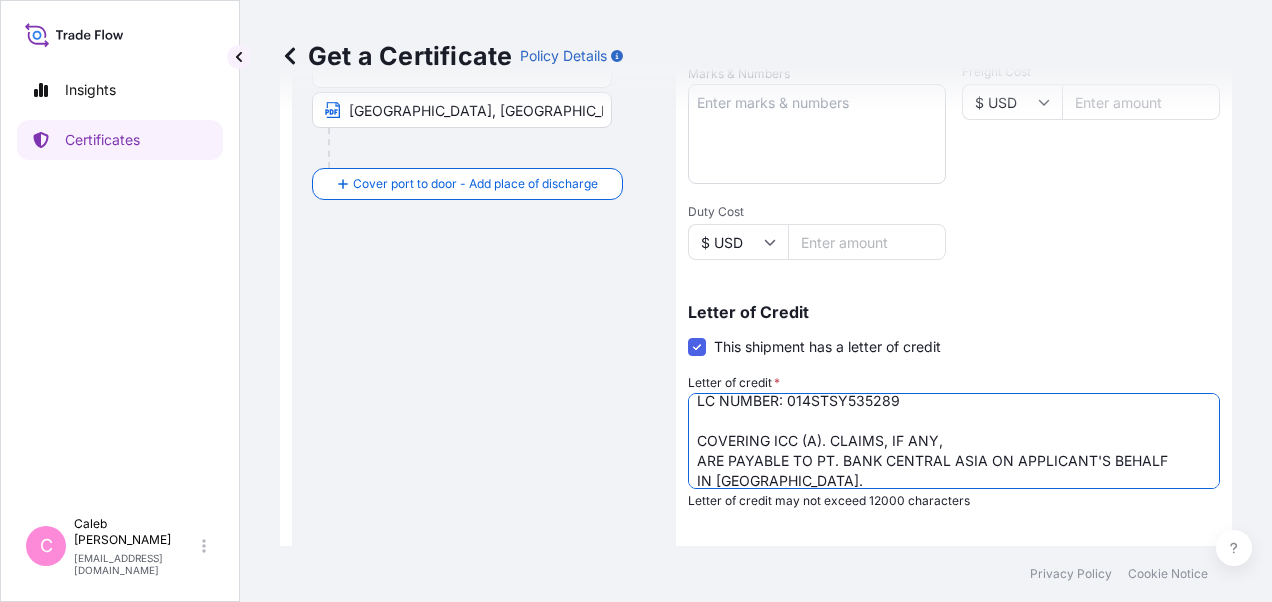 click on "LC NUMBER: TF2516301040/CLN
IN ASSIGNABLE FORM. COVERING INSTITUTE CARGO CLAUSES (A).
CLAIMS PAYABLE IN [GEOGRAPHIC_DATA], [GEOGRAPHIC_DATA], IN INVOICE CURRENCY (USD).
NAME, ADDRESS, [GEOGRAPHIC_DATA], OF INSURANCE AGENT IN [GEOGRAPHIC_DATA], [GEOGRAPHIC_DATA]:
Baoviet Insurance
[STREET_ADDRESS][PERSON_NAME][PERSON_NAME][PERSON_NAME][PERSON_NAME]
Direct Line: [PHONE_NUMBER] (24 hours)
TOTAL NUMBER OF ORIGINAL(S) ISSUED: 02 (1 ORIGINAL + 1 DUPLICATE)" at bounding box center (954, 441) 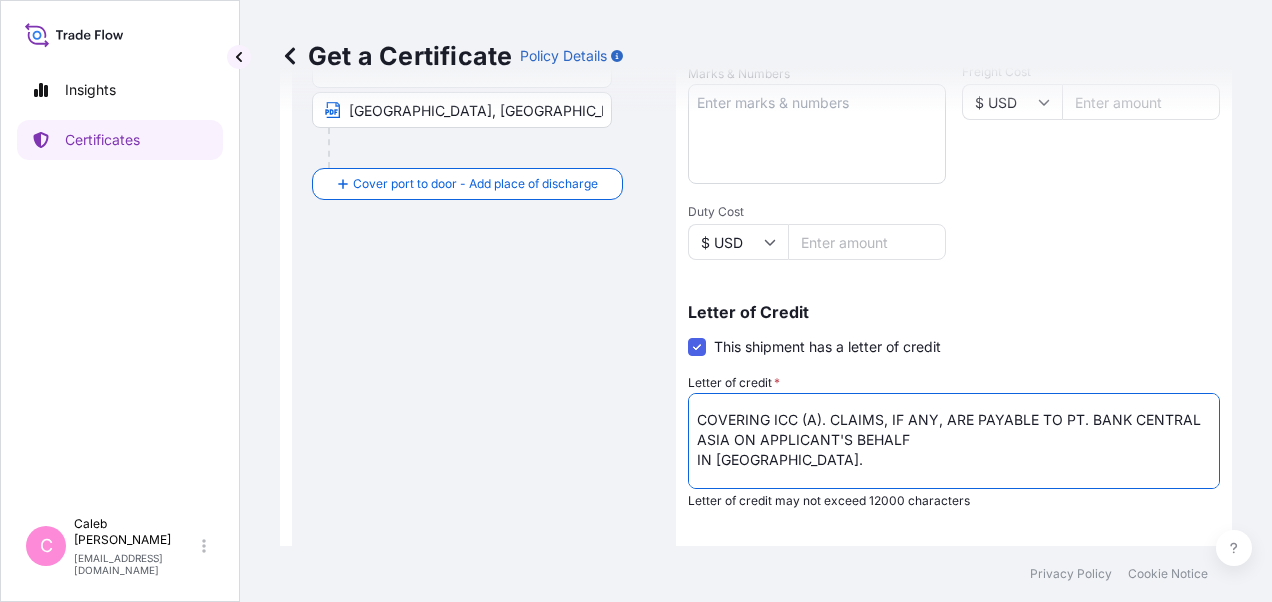 scroll, scrollTop: 51, scrollLeft: 0, axis: vertical 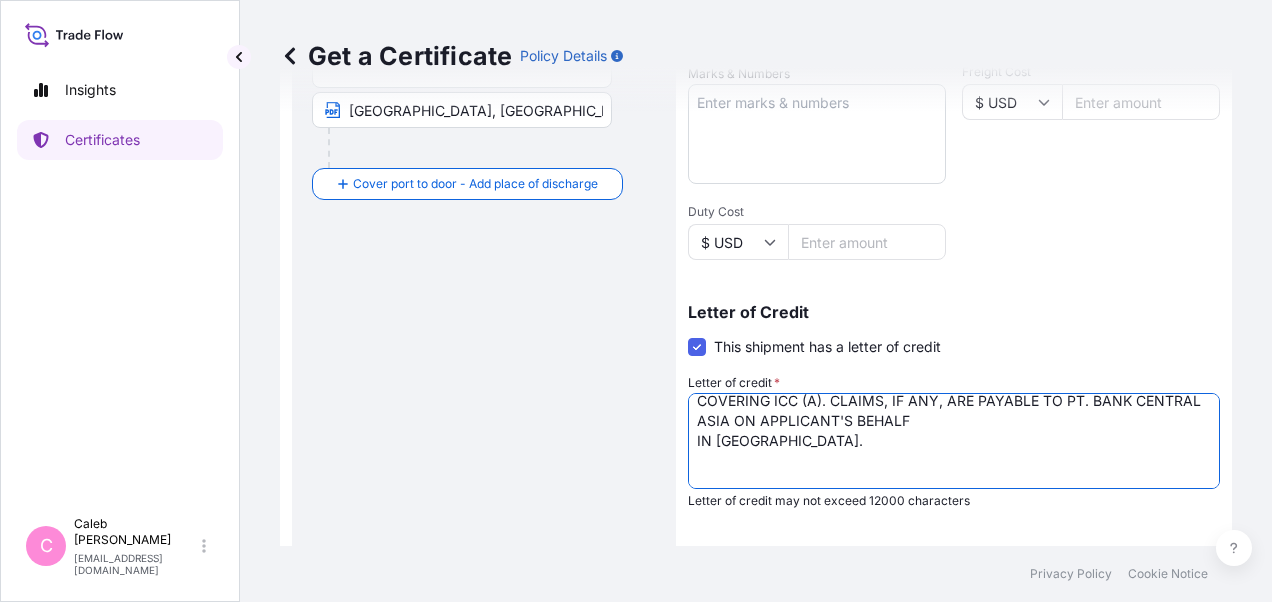 click on "LC NUMBER: TF2516301040/CLN
IN ASSIGNABLE FORM. COVERING INSTITUTE CARGO CLAUSES (A).
CLAIMS PAYABLE IN [GEOGRAPHIC_DATA], [GEOGRAPHIC_DATA], IN INVOICE CURRENCY (USD).
NAME, ADDRESS, [GEOGRAPHIC_DATA], OF INSURANCE AGENT IN [GEOGRAPHIC_DATA], [GEOGRAPHIC_DATA]:
Baoviet Insurance
[STREET_ADDRESS][PERSON_NAME][PERSON_NAME][PERSON_NAME][PERSON_NAME]
Direct Line: [PHONE_NUMBER] (24 hours)
TOTAL NUMBER OF ORIGINAL(S) ISSUED: 02 (1 ORIGINAL + 1 DUPLICATE)" at bounding box center (954, 441) 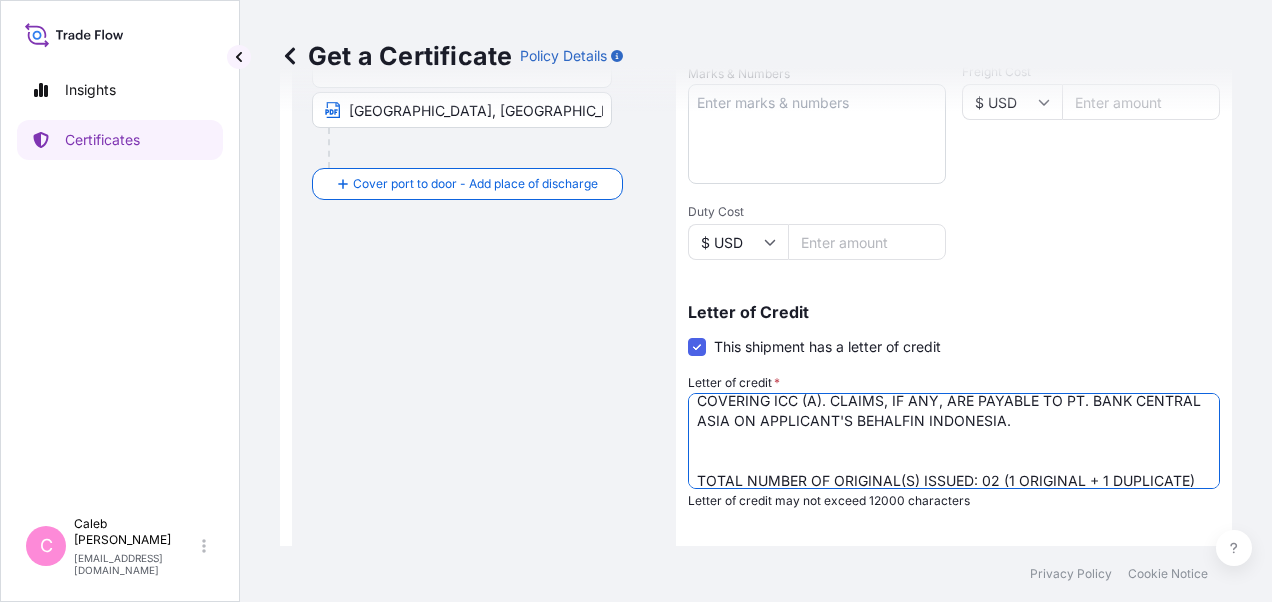 scroll, scrollTop: 31, scrollLeft: 0, axis: vertical 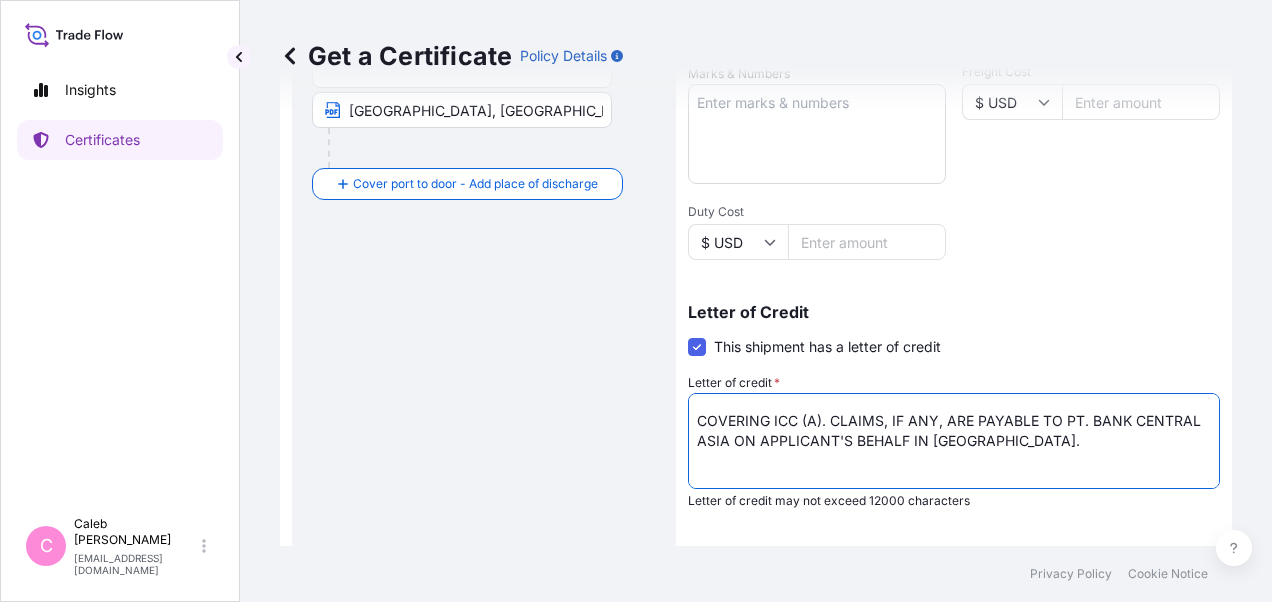 click on "LC NUMBER: TF2516301040/CLN
IN ASSIGNABLE FORM. COVERING INSTITUTE CARGO CLAUSES (A).
CLAIMS PAYABLE IN [GEOGRAPHIC_DATA], [GEOGRAPHIC_DATA], IN INVOICE CURRENCY (USD).
NAME, ADDRESS, [GEOGRAPHIC_DATA], OF INSURANCE AGENT IN [GEOGRAPHIC_DATA], [GEOGRAPHIC_DATA]:
Baoviet Insurance
[STREET_ADDRESS][PERSON_NAME][PERSON_NAME][PERSON_NAME][PERSON_NAME]
Direct Line: [PHONE_NUMBER] (24 hours)
TOTAL NUMBER OF ORIGINAL(S) ISSUED: 02 (1 ORIGINAL + 1 DUPLICATE)" at bounding box center (954, 441) 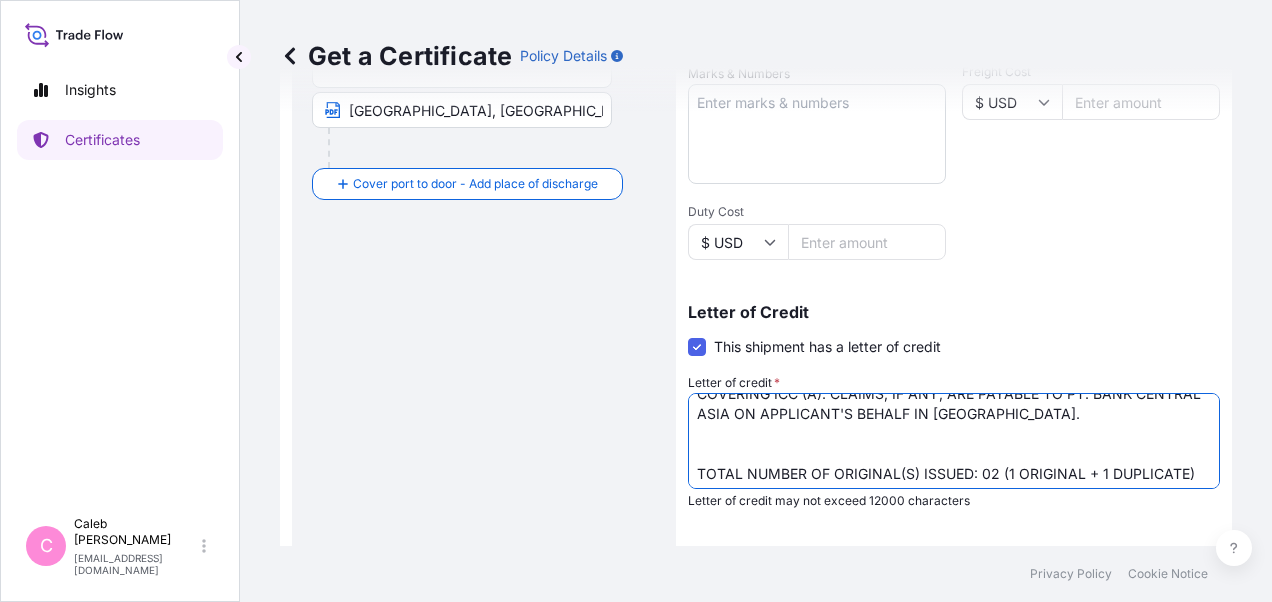 scroll, scrollTop: 71, scrollLeft: 0, axis: vertical 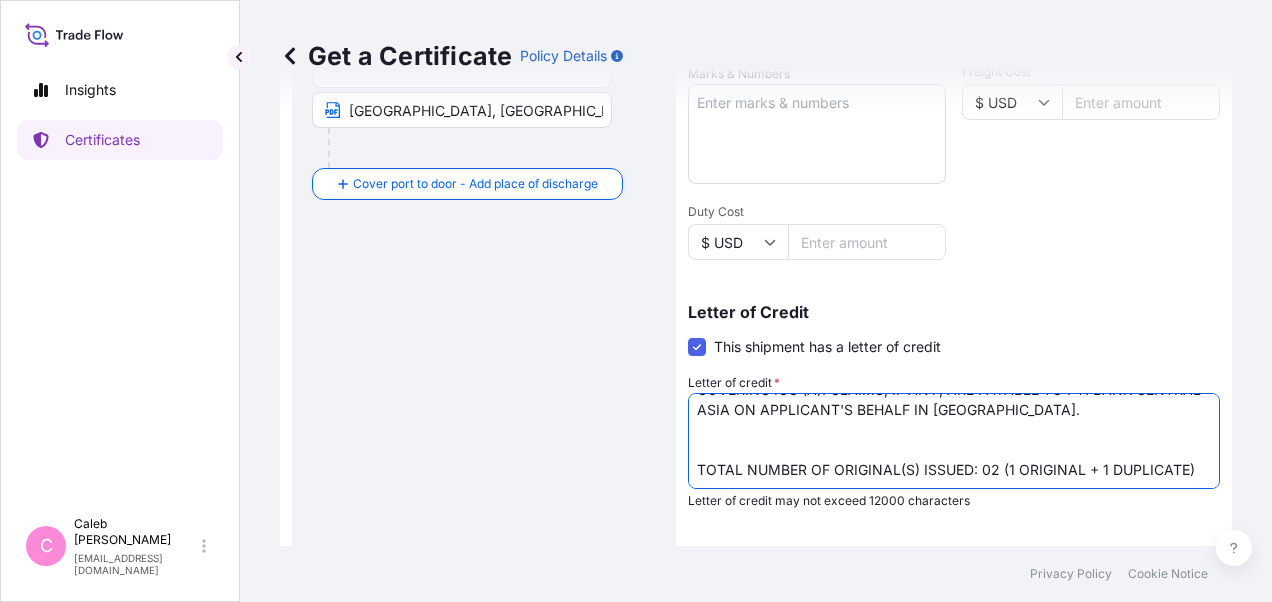 click on "LC NUMBER: TF2516301040/CLN
IN ASSIGNABLE FORM. COVERING INSTITUTE CARGO CLAUSES (A).
CLAIMS PAYABLE IN [GEOGRAPHIC_DATA], [GEOGRAPHIC_DATA], IN INVOICE CURRENCY (USD).
NAME, ADDRESS, [GEOGRAPHIC_DATA], OF INSURANCE AGENT IN [GEOGRAPHIC_DATA], [GEOGRAPHIC_DATA]:
Baoviet Insurance
[STREET_ADDRESS][PERSON_NAME][PERSON_NAME][PERSON_NAME][PERSON_NAME]
Direct Line: [PHONE_NUMBER] (24 hours)
TOTAL NUMBER OF ORIGINAL(S) ISSUED: 02 (1 ORIGINAL + 1 DUPLICATE)" at bounding box center [954, 441] 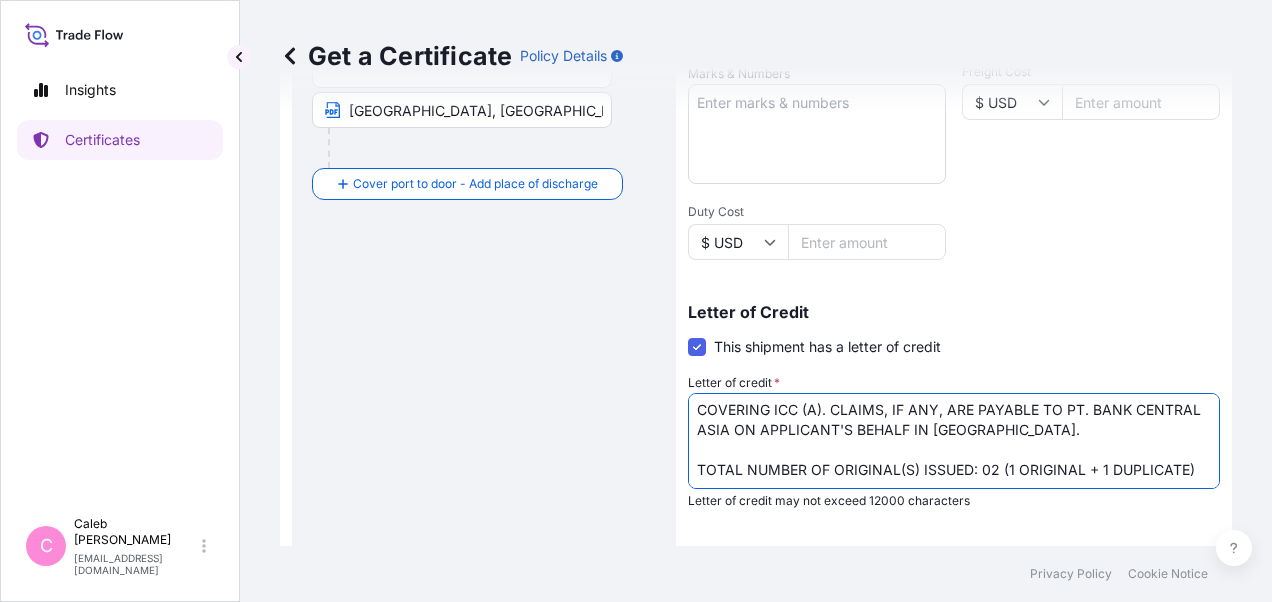 scroll, scrollTop: 61, scrollLeft: 0, axis: vertical 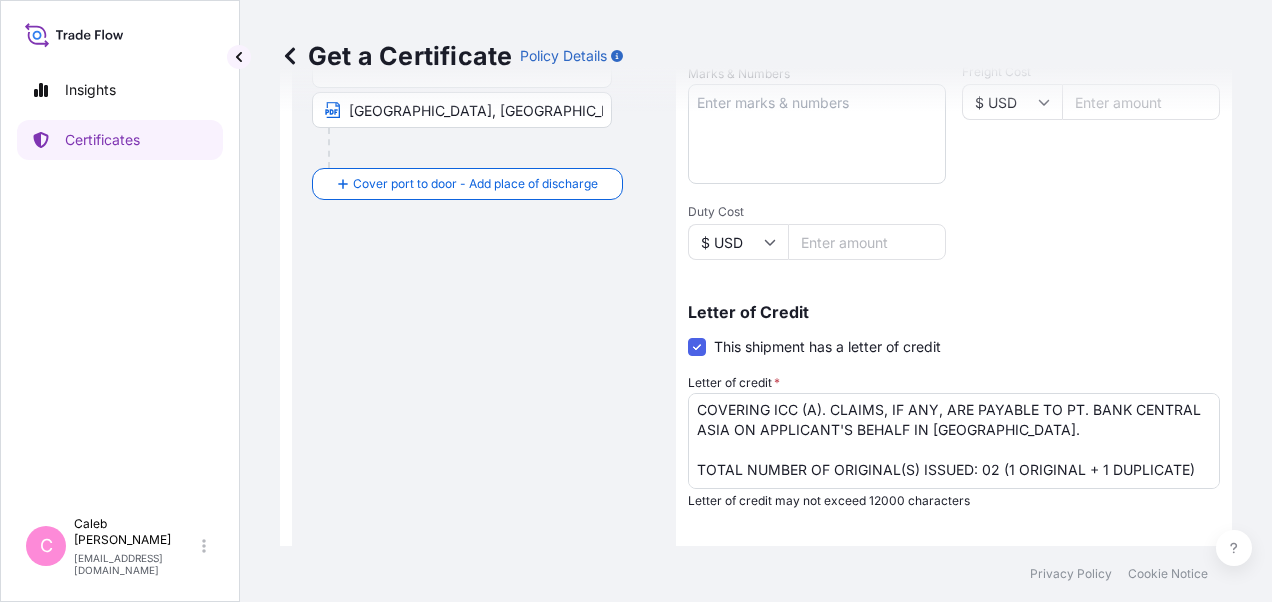 click on "Route Details Reset Route Details   Cover door to port - Add loading place Place of loading Road / [GEOGRAPHIC_DATA] / Inland Origin * [GEOGRAPHIC_DATA], [GEOGRAPHIC_DATA], [GEOGRAPHIC_DATA], [GEOGRAPHIC_DATA] [GEOGRAPHIC_DATA], [GEOGRAPHIC_DATA] Main transport mode [GEOGRAPHIC_DATA] Destination * [GEOGRAPHIC_DATA], [GEOGRAPHIC_DATA], [GEOGRAPHIC_DATA] [GEOGRAPHIC_DATA], [GEOGRAPHIC_DATA], [GEOGRAPHIC_DATA] Cover port to door - Add place of discharge Road / [GEOGRAPHIC_DATA] / Inland Place of Discharge" at bounding box center (484, 204) 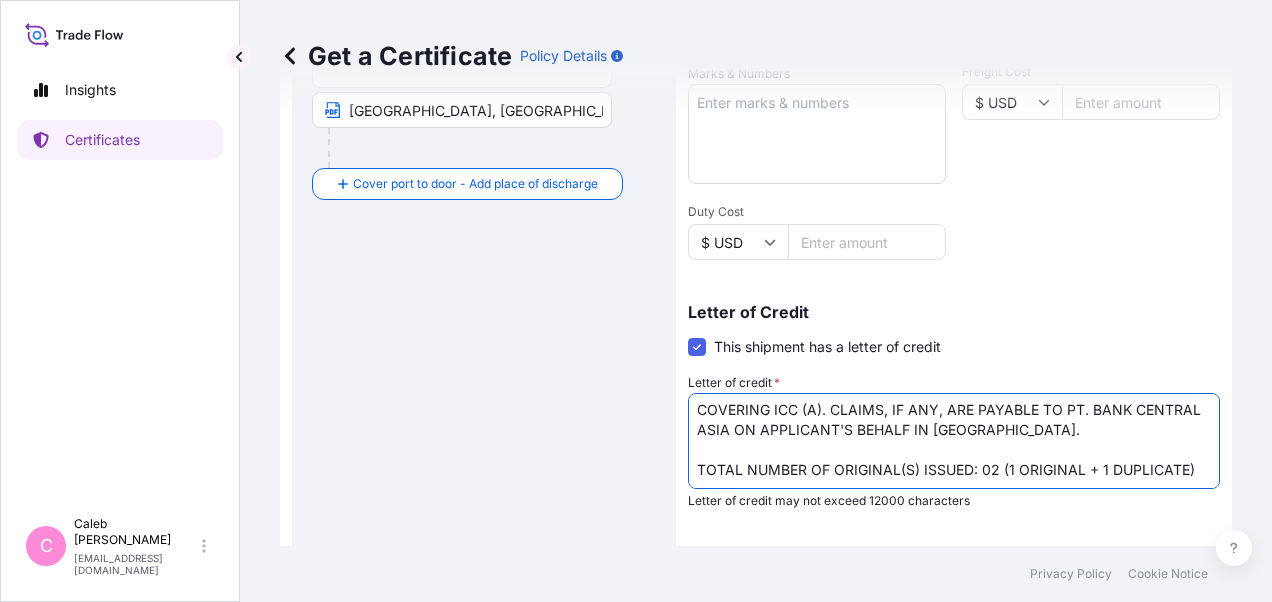 drag, startPoint x: 984, startPoint y: 446, endPoint x: 1133, endPoint y: 473, distance: 151.42654 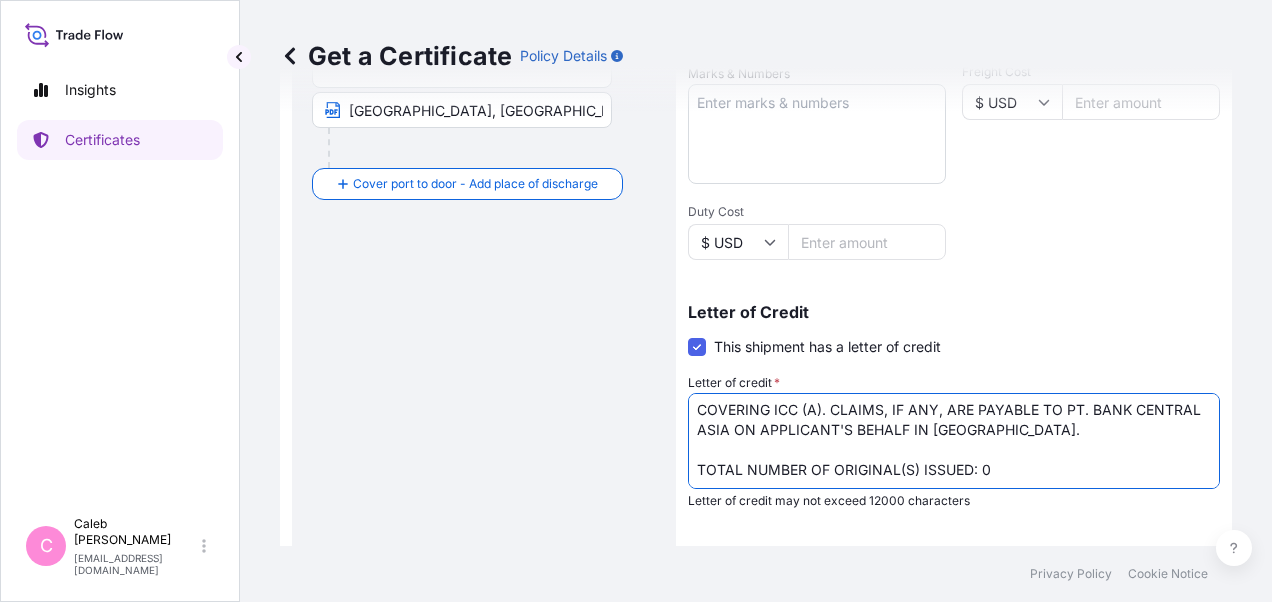 scroll, scrollTop: 41, scrollLeft: 0, axis: vertical 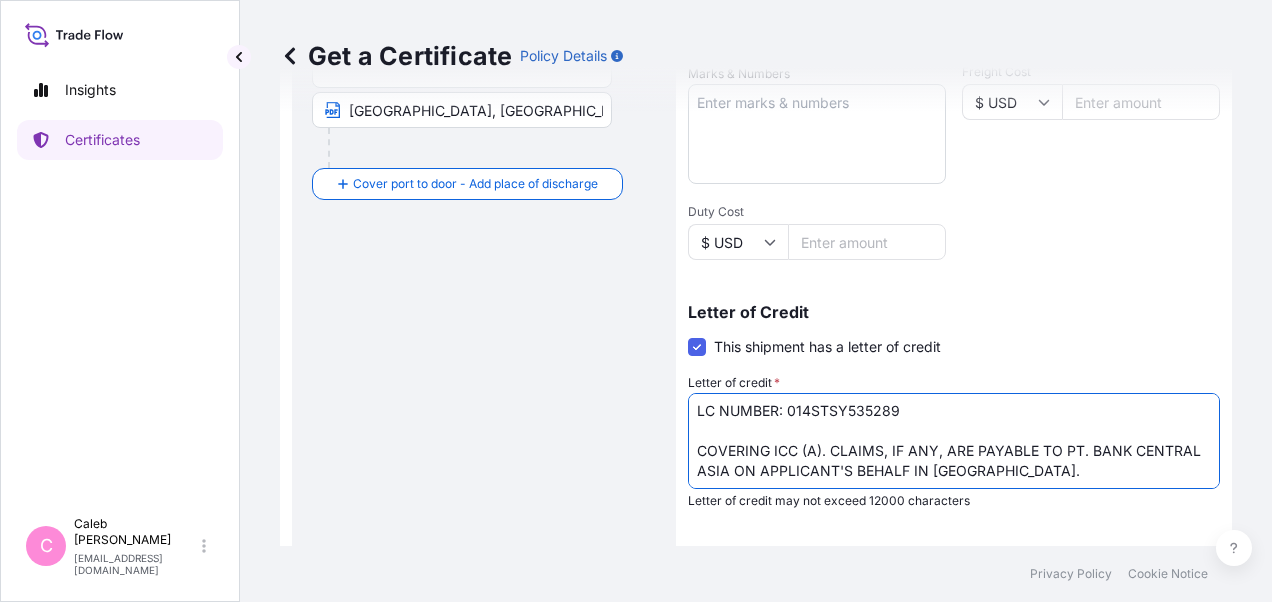 click on "LC NUMBER: TF2516301040/CLN
IN ASSIGNABLE FORM. COVERING INSTITUTE CARGO CLAUSES (A).
CLAIMS PAYABLE IN [GEOGRAPHIC_DATA], [GEOGRAPHIC_DATA], IN INVOICE CURRENCY (USD).
NAME, ADDRESS, [GEOGRAPHIC_DATA], OF INSURANCE AGENT IN [GEOGRAPHIC_DATA], [GEOGRAPHIC_DATA]:
Baoviet Insurance
[STREET_ADDRESS][PERSON_NAME][PERSON_NAME][PERSON_NAME][PERSON_NAME]
Direct Line: [PHONE_NUMBER] (24 hours)
TOTAL NUMBER OF ORIGINAL(S) ISSUED: 02 (1 ORIGINAL + 1 DUPLICATE)" at bounding box center (954, 441) 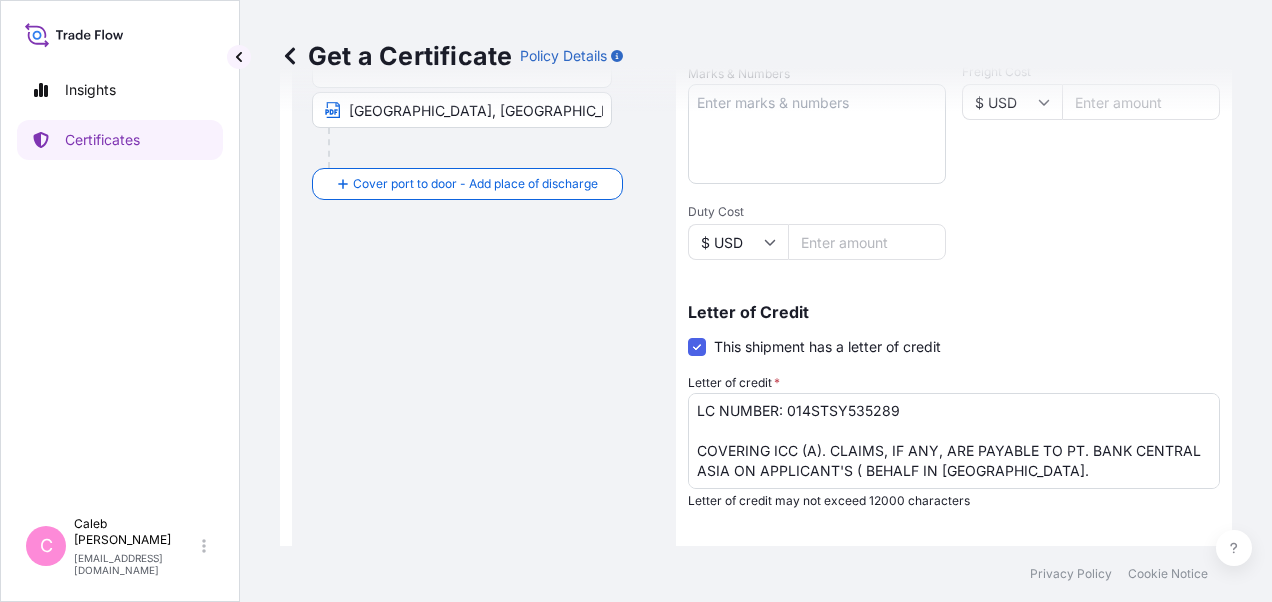 click on "Route Details Reset Route Details   Cover door to port - Add loading place Place of loading Road / [GEOGRAPHIC_DATA] / Inland Origin * [GEOGRAPHIC_DATA], [GEOGRAPHIC_DATA], [GEOGRAPHIC_DATA], [GEOGRAPHIC_DATA] [GEOGRAPHIC_DATA], [GEOGRAPHIC_DATA] Main transport mode [GEOGRAPHIC_DATA] Destination * [GEOGRAPHIC_DATA], [GEOGRAPHIC_DATA], [GEOGRAPHIC_DATA] [GEOGRAPHIC_DATA], [GEOGRAPHIC_DATA], [GEOGRAPHIC_DATA] Cover port to door - Add place of discharge Road / [GEOGRAPHIC_DATA] / Inland Place of Discharge" at bounding box center [484, 204] 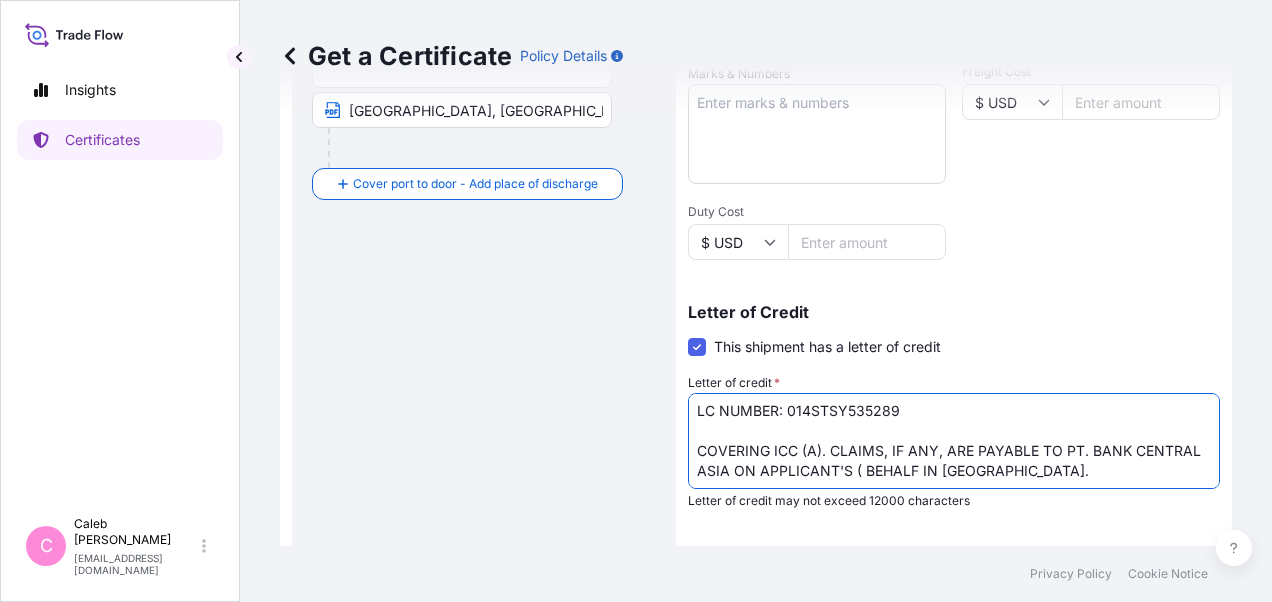 paste on "GALAXY PACKINDO, CV." 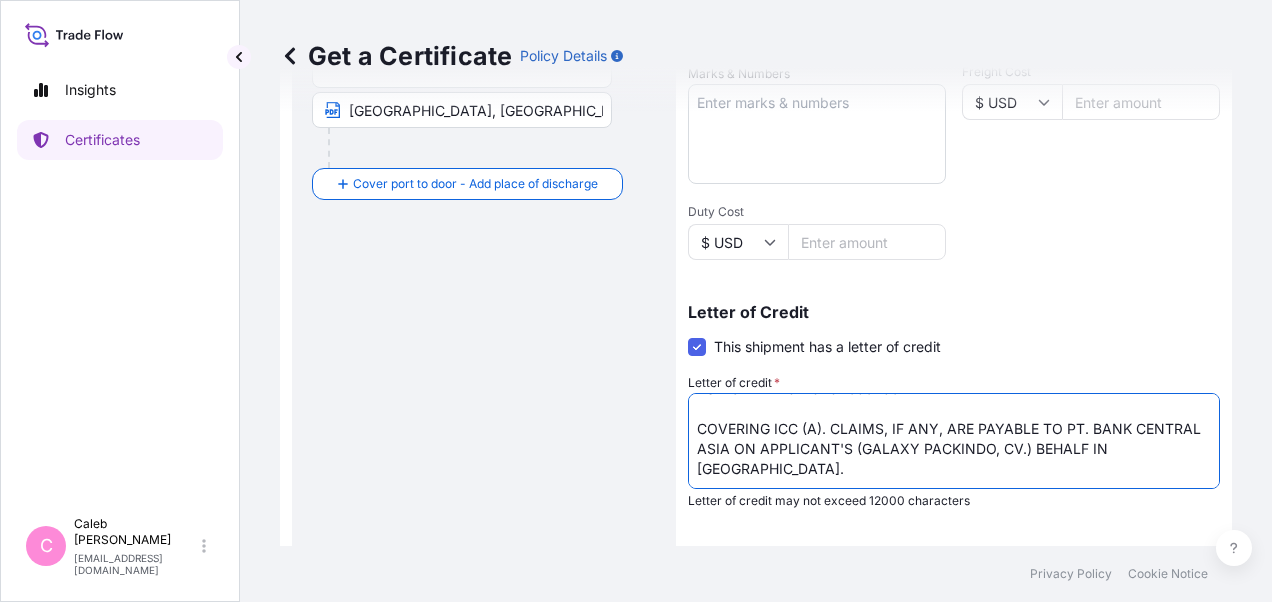 scroll, scrollTop: 41, scrollLeft: 0, axis: vertical 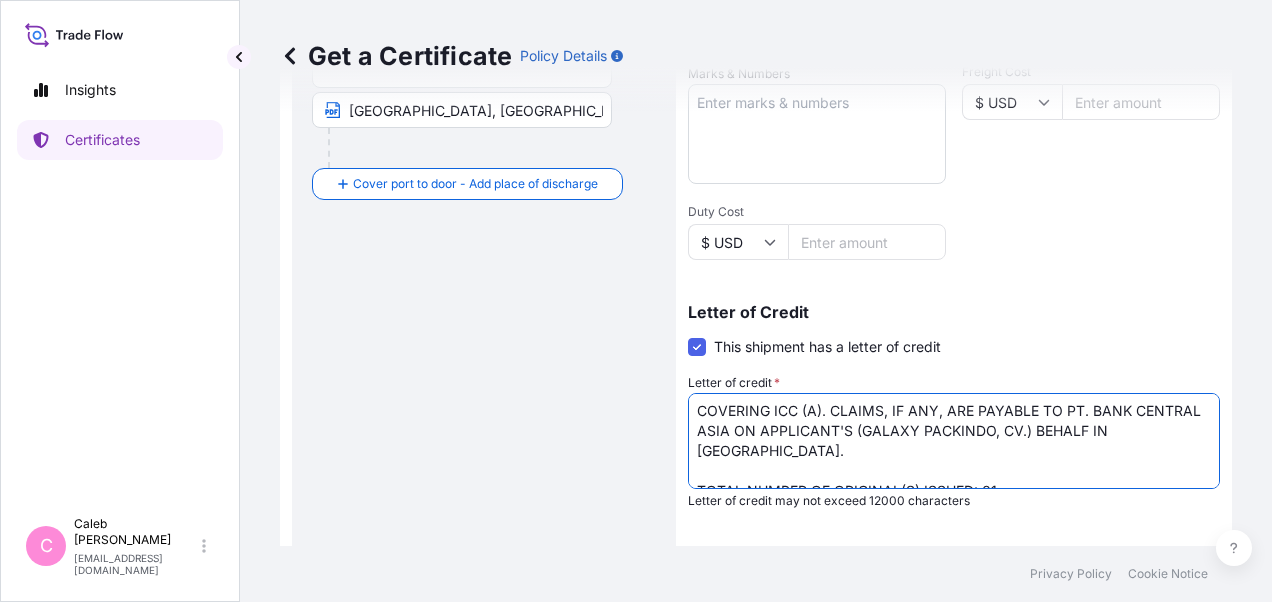 click on "LC NUMBER: TF2516301040/CLN
IN ASSIGNABLE FORM. COVERING INSTITUTE CARGO CLAUSES (A).
CLAIMS PAYABLE IN [GEOGRAPHIC_DATA], [GEOGRAPHIC_DATA], IN INVOICE CURRENCY (USD).
NAME, ADDRESS, [GEOGRAPHIC_DATA], OF INSURANCE AGENT IN [GEOGRAPHIC_DATA], [GEOGRAPHIC_DATA]:
Baoviet Insurance
[STREET_ADDRESS][PERSON_NAME][PERSON_NAME][PERSON_NAME][PERSON_NAME]
Direct Line: [PHONE_NUMBER] (24 hours)
TOTAL NUMBER OF ORIGINAL(S) ISSUED: 02 (1 ORIGINAL + 1 DUPLICATE)" at bounding box center (954, 441) 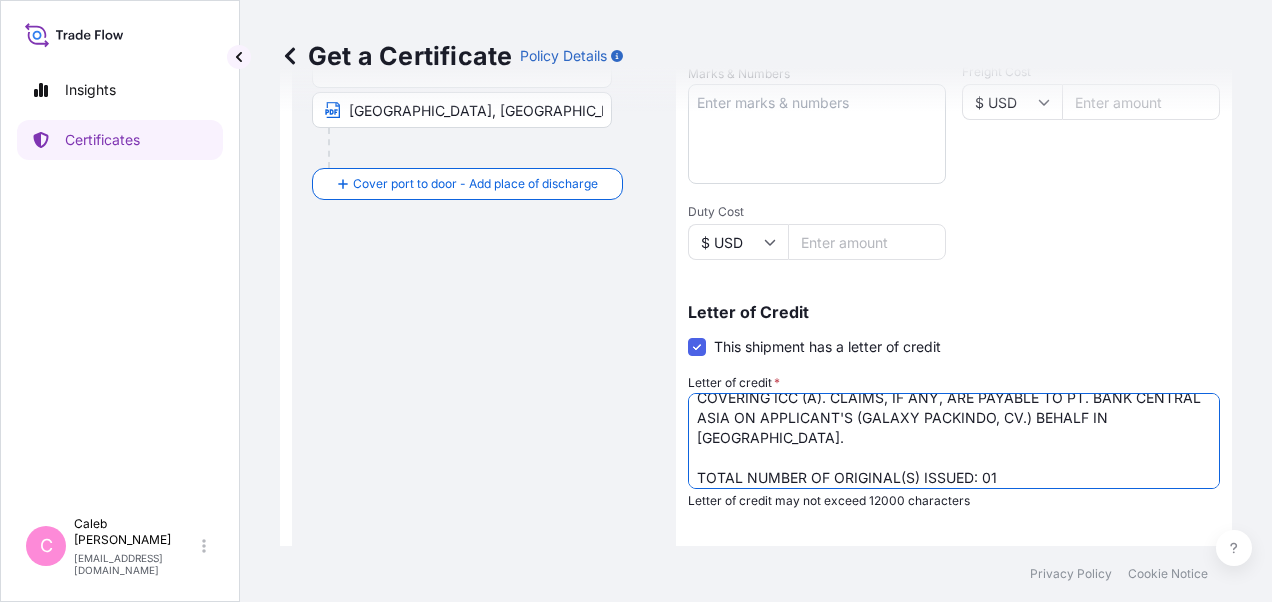 scroll, scrollTop: 61, scrollLeft: 0, axis: vertical 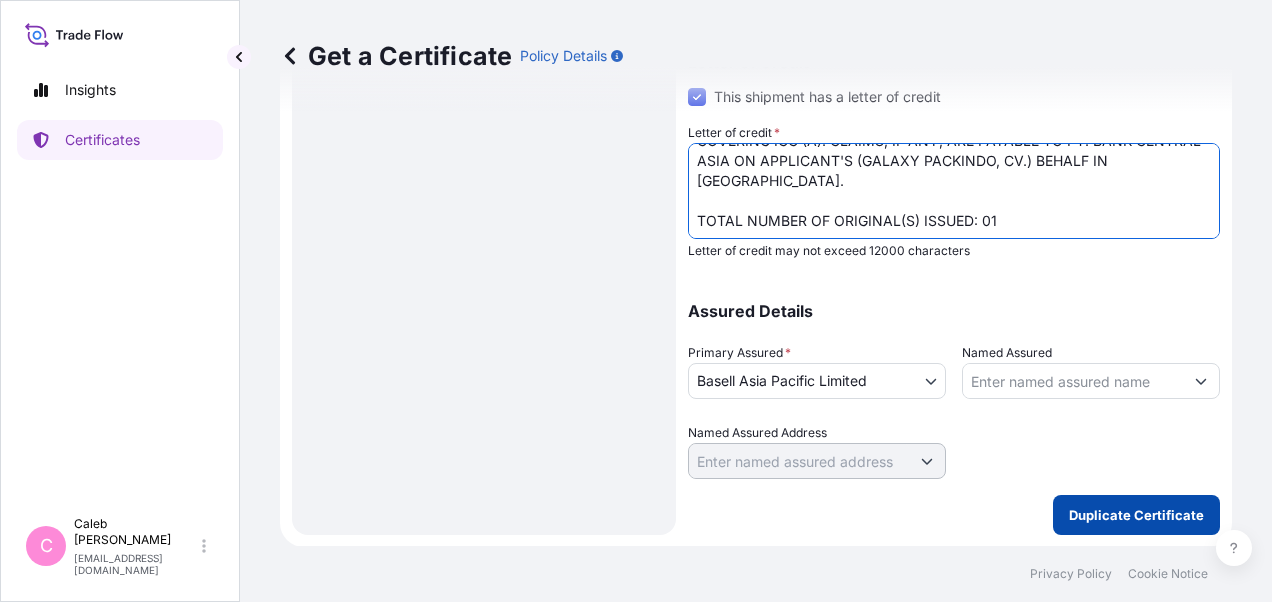 type on "LC NUMBER: 014STSY535289
COVERING ICC (A). CLAIMS, IF ANY, ARE PAYABLE TO PT. BANK CENTRAL ASIA ON APPLICANT'S (GALAXY PACKINDO, CV.) BEHALF IN [GEOGRAPHIC_DATA].
TOTAL NUMBER OF ORIGINAL(S) ISSUED: 01" 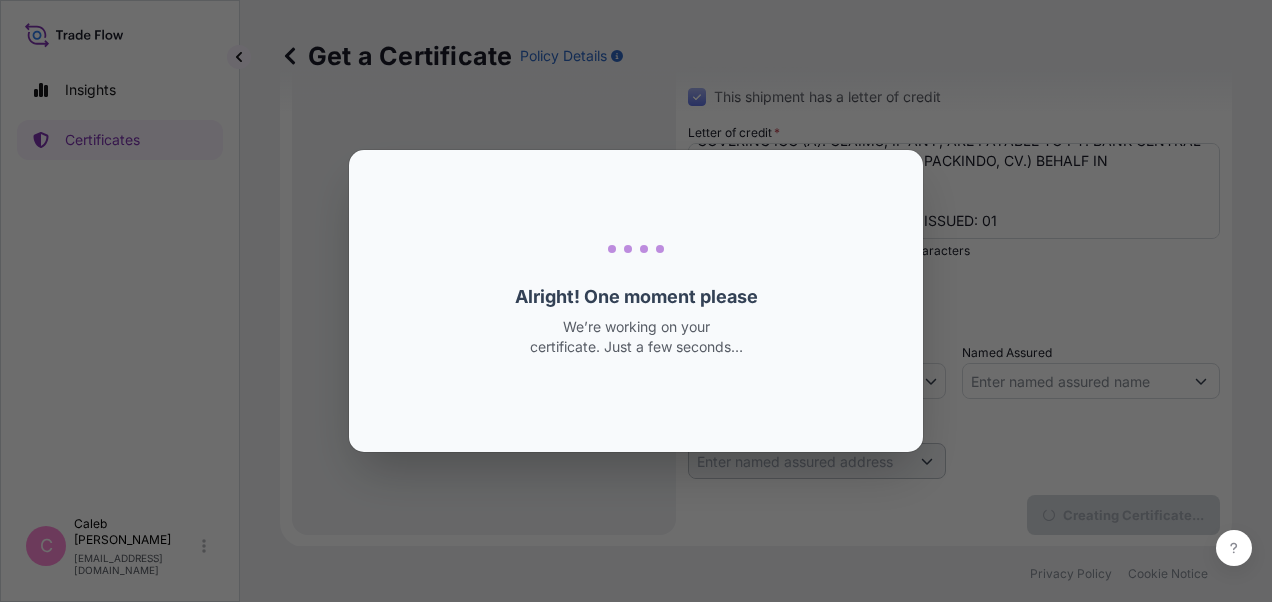 scroll, scrollTop: 0, scrollLeft: 0, axis: both 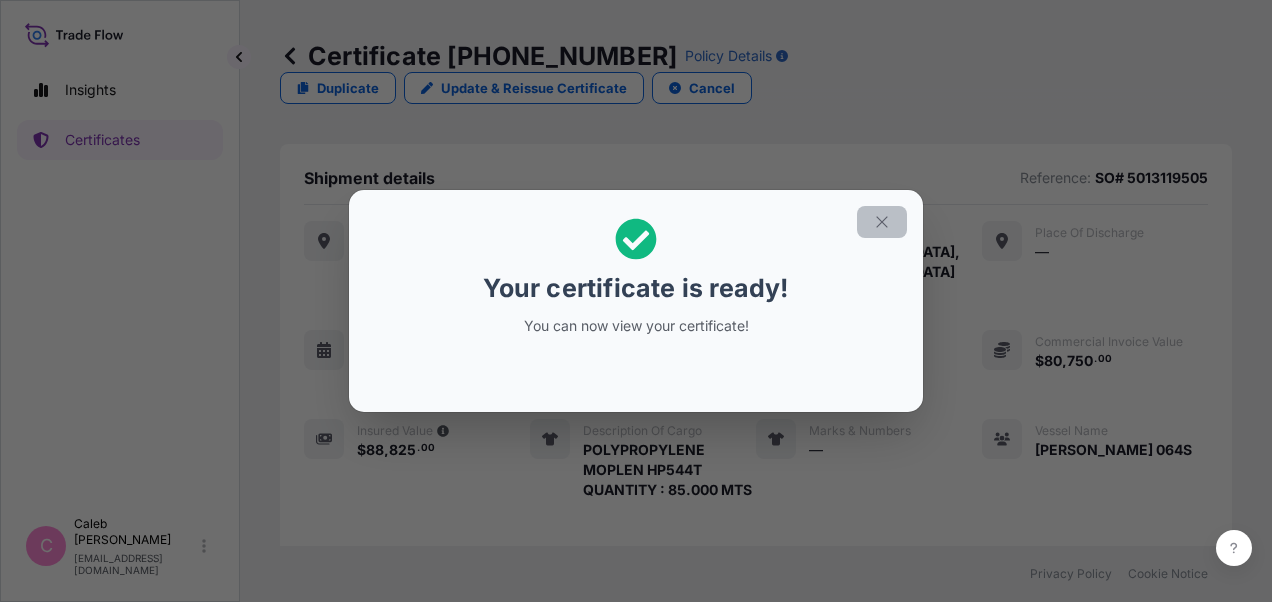 click 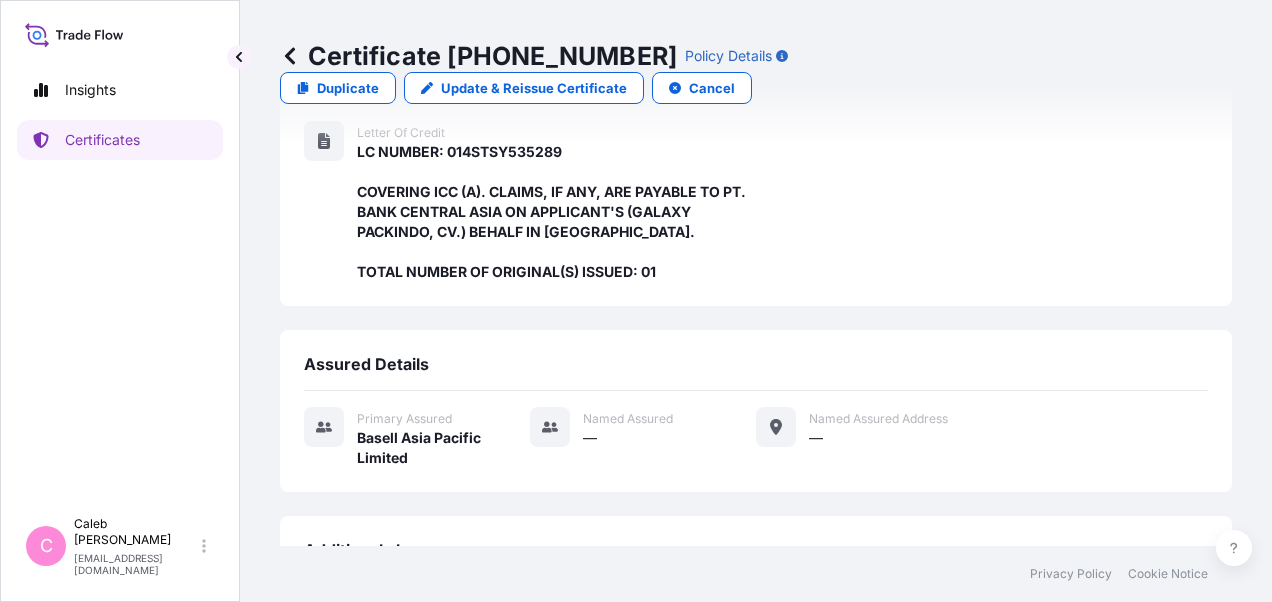 scroll, scrollTop: 874, scrollLeft: 0, axis: vertical 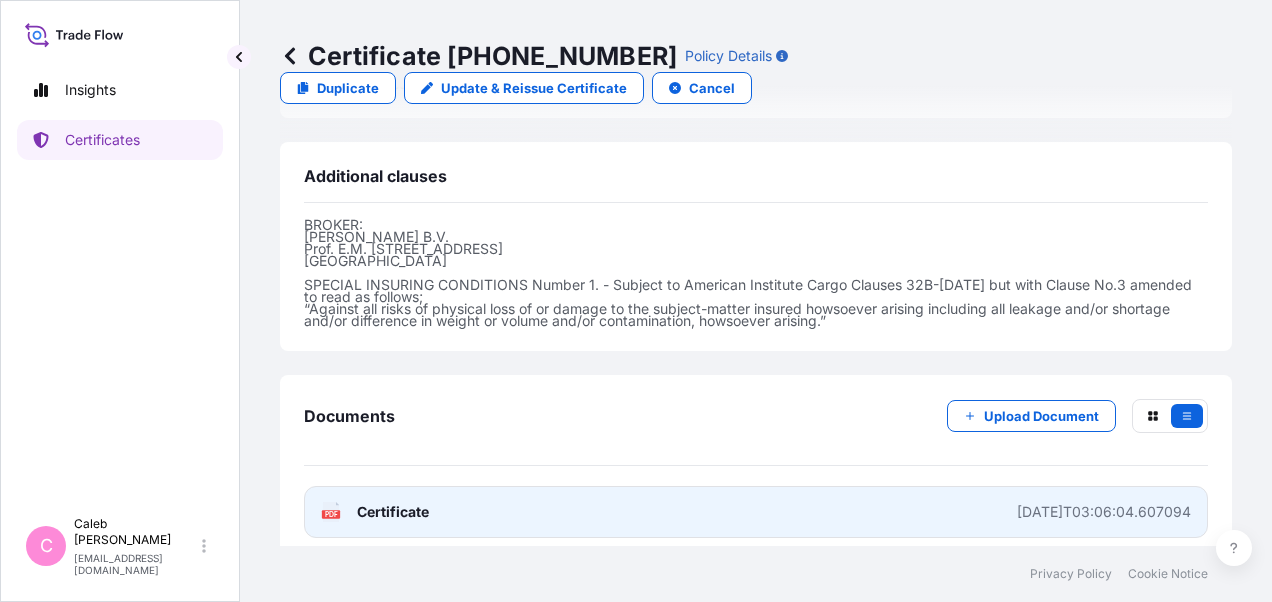 click on "Certificate" at bounding box center (393, 512) 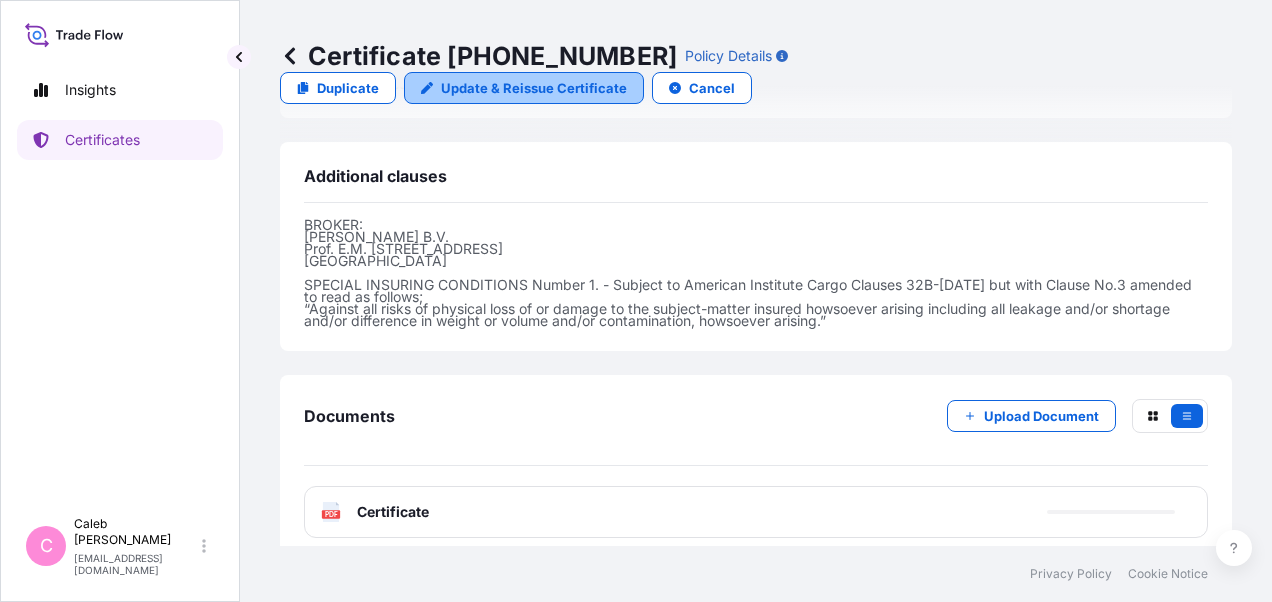click on "Update & Reissue Certificate" at bounding box center [534, 88] 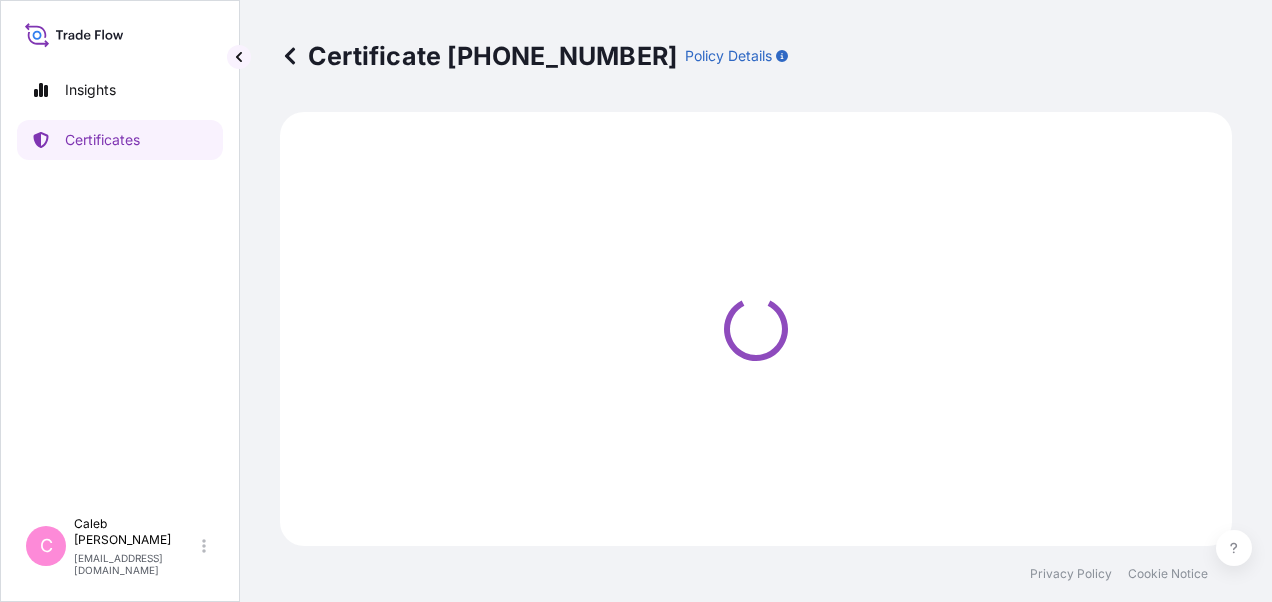 scroll, scrollTop: 0, scrollLeft: 0, axis: both 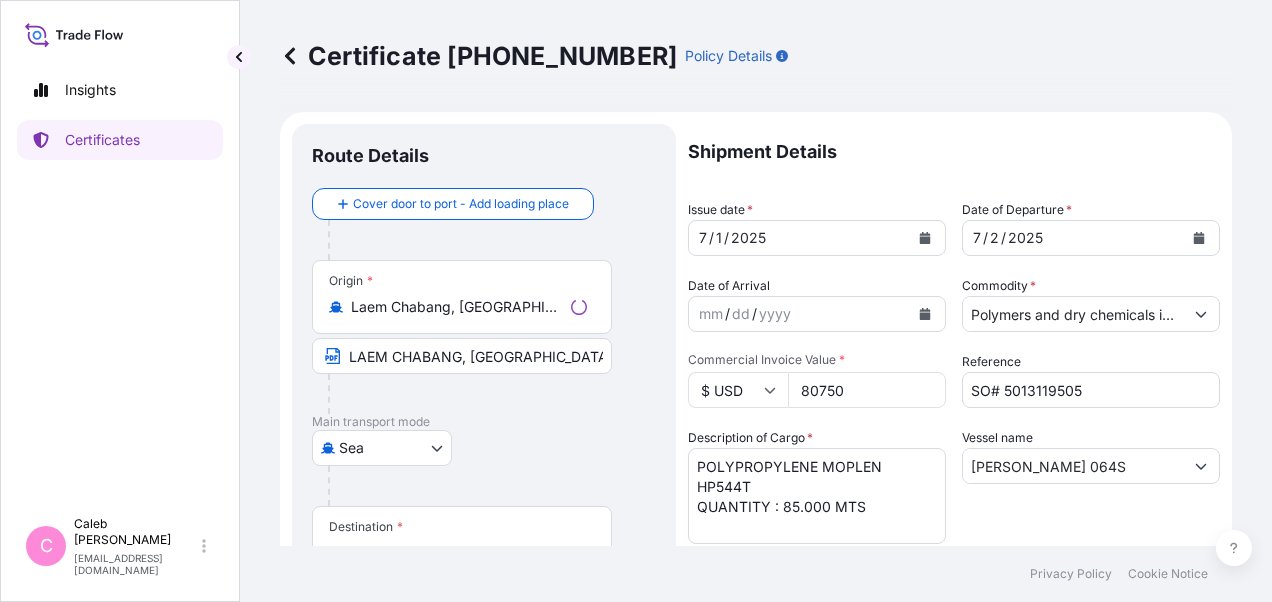 select on "32034" 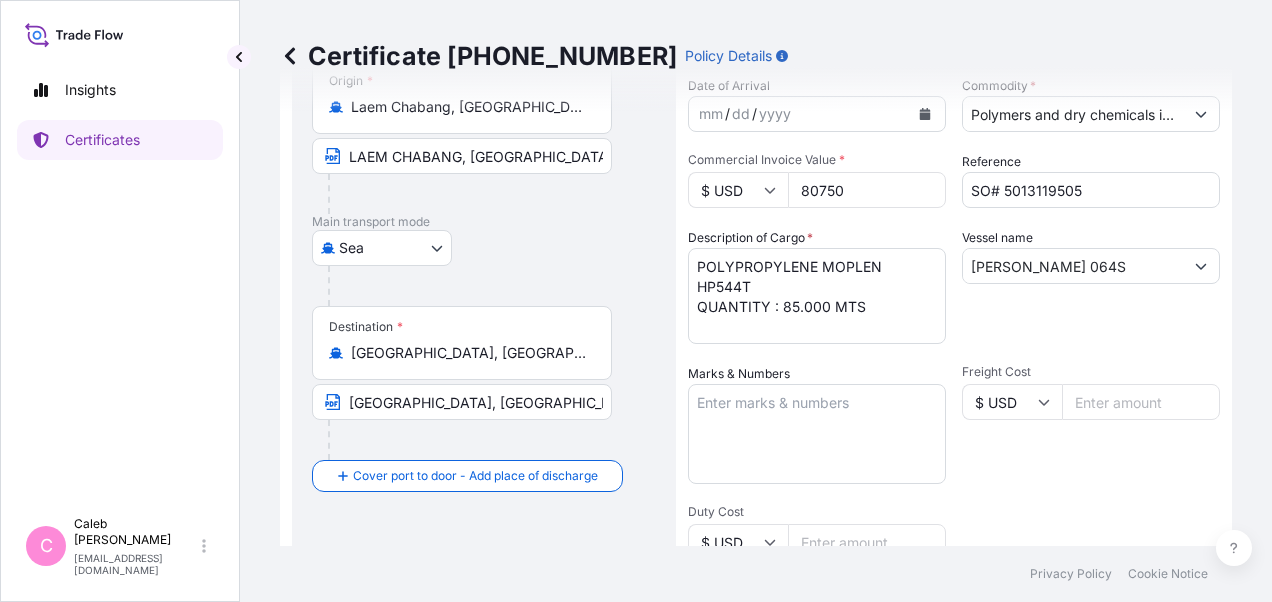 scroll, scrollTop: 400, scrollLeft: 0, axis: vertical 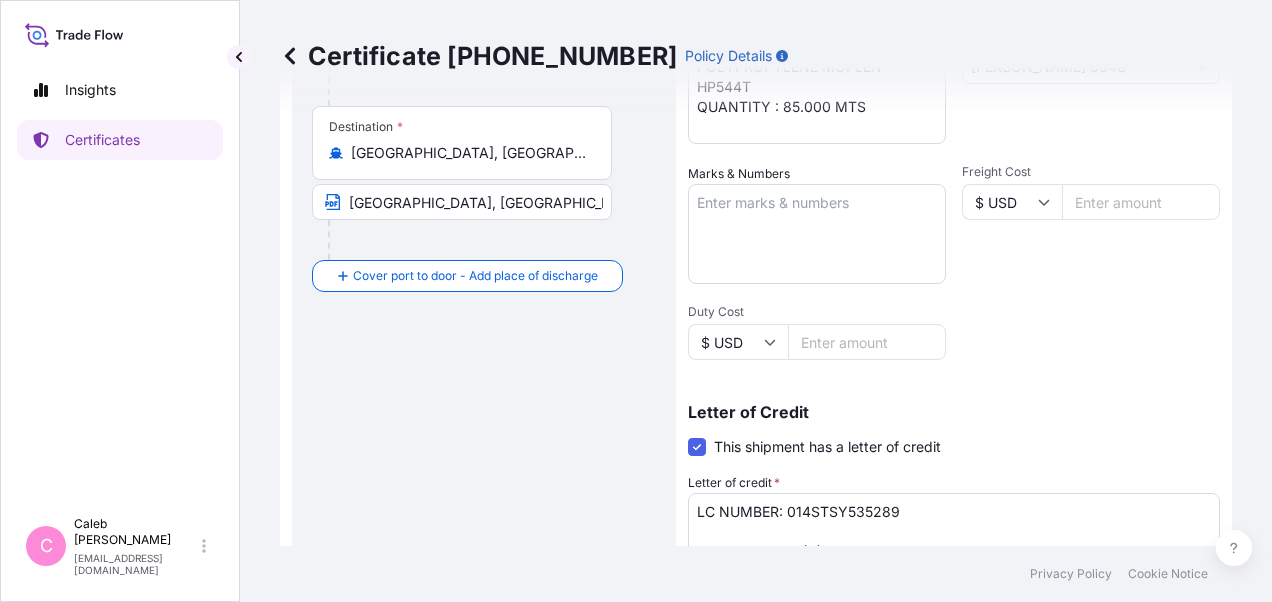 click on "Marks & Numbers" at bounding box center [817, 234] 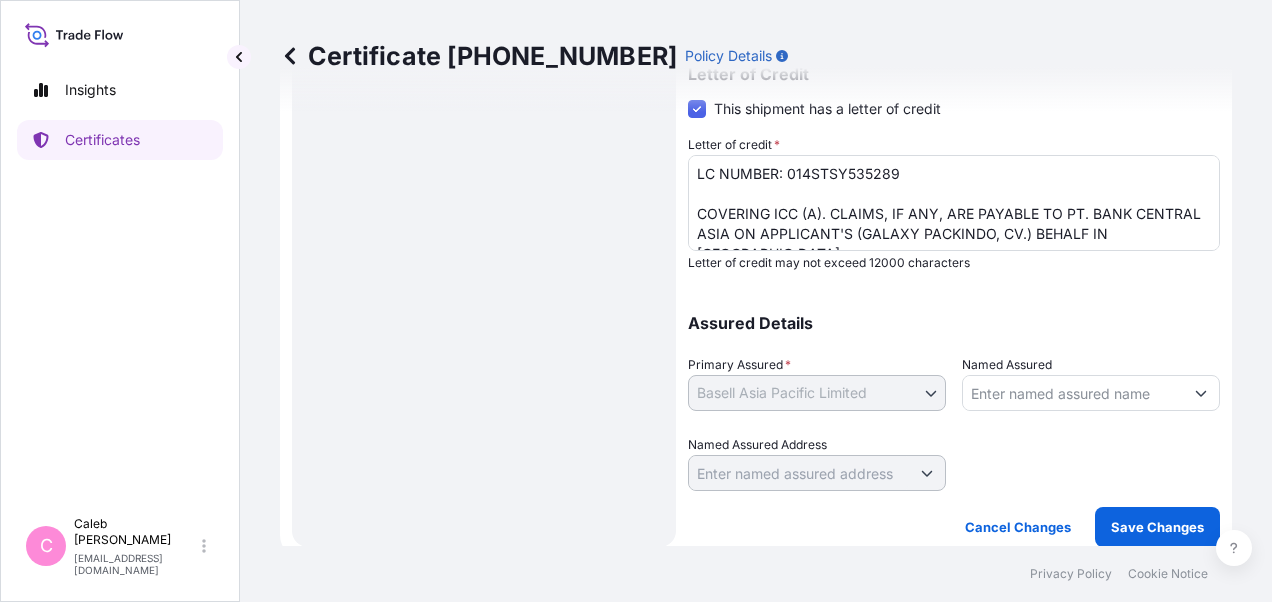 scroll, scrollTop: 750, scrollLeft: 0, axis: vertical 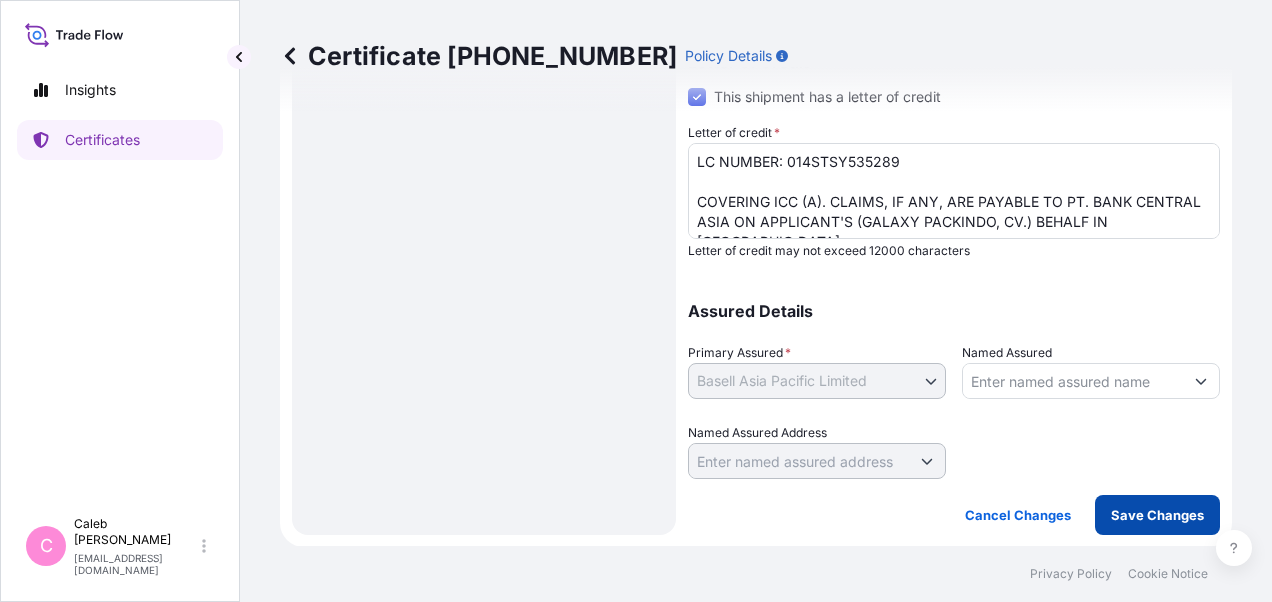 type on "MADE IN [GEOGRAPHIC_DATA]" 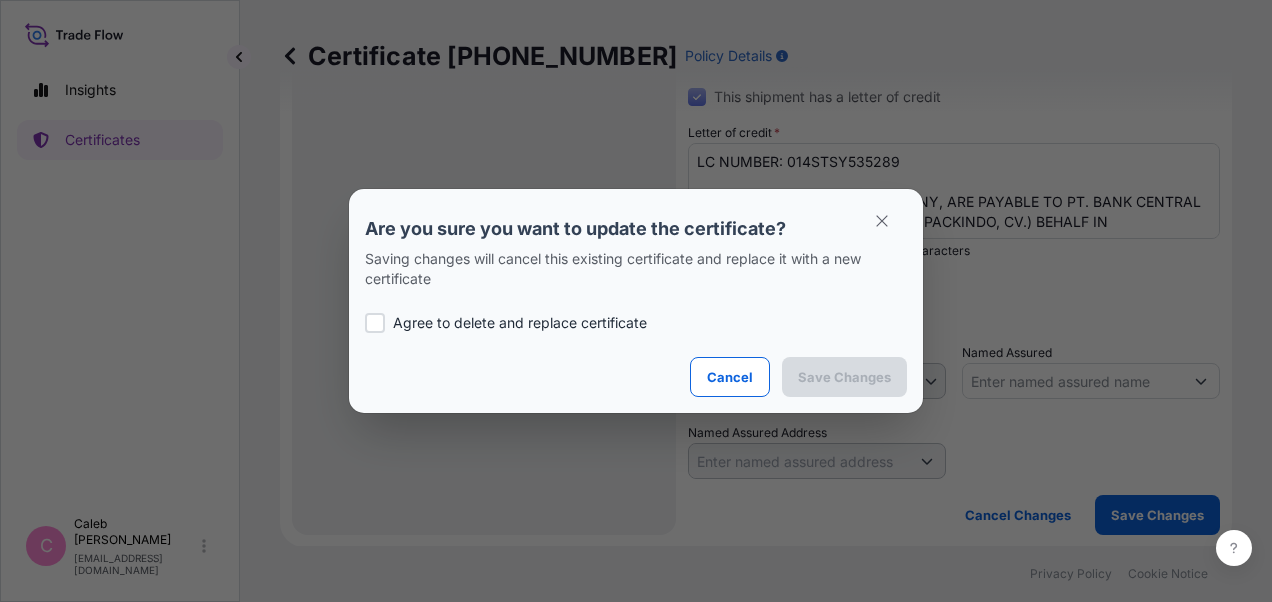 click at bounding box center [375, 323] 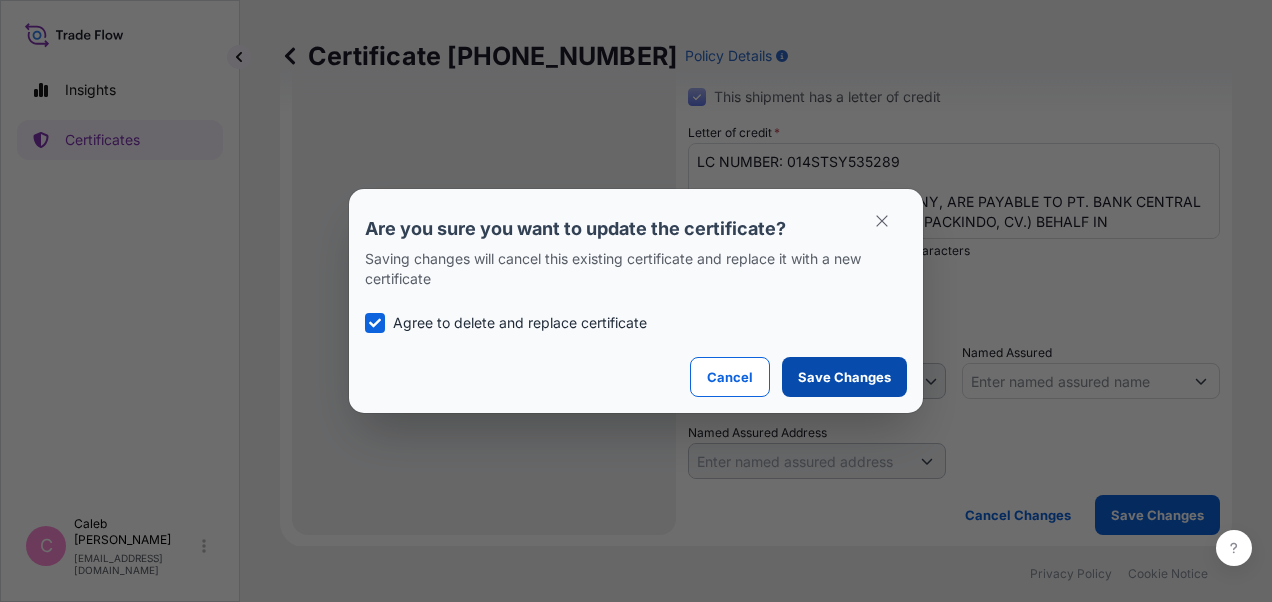 click on "Save Changes" at bounding box center [844, 377] 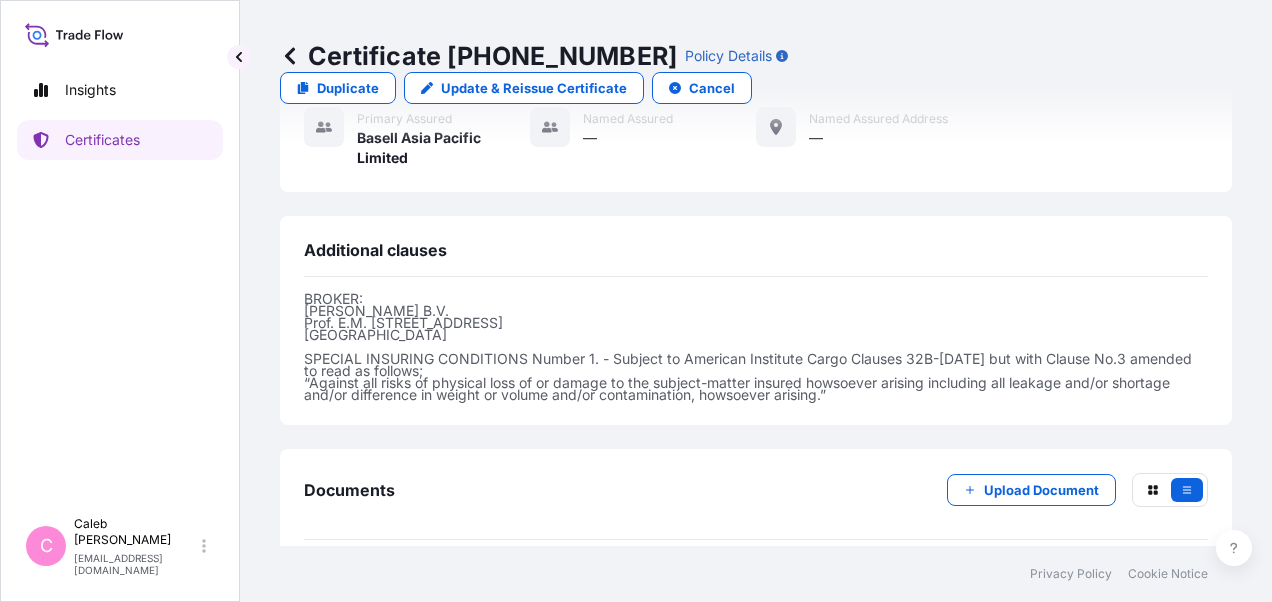 scroll, scrollTop: 874, scrollLeft: 0, axis: vertical 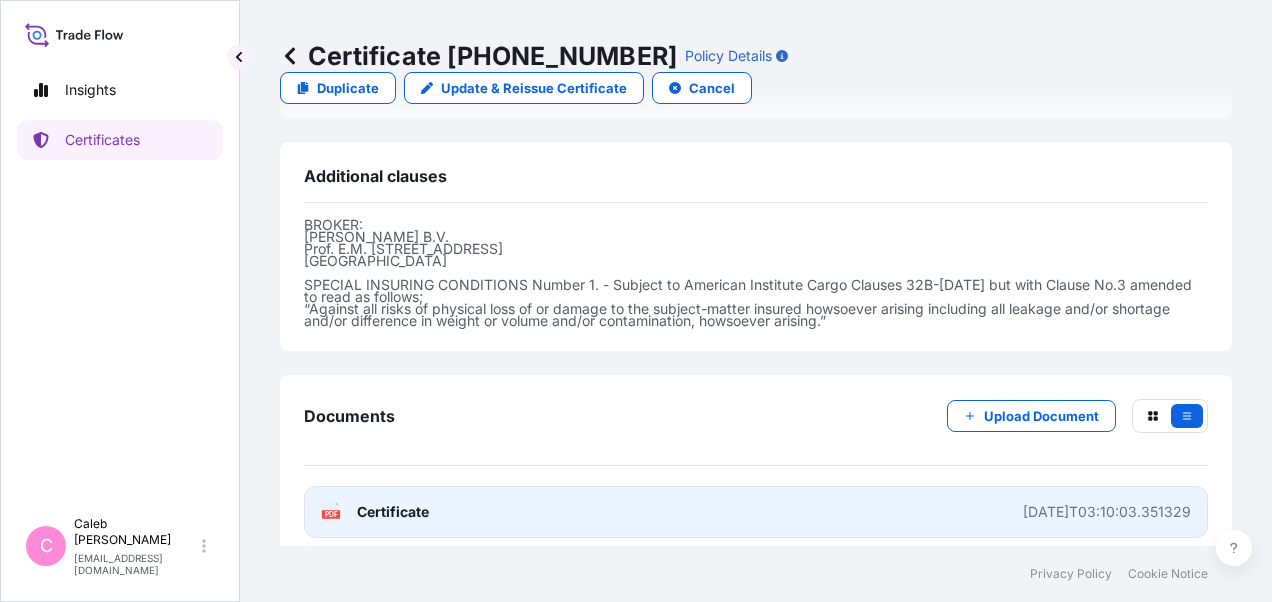 click on "Certificate" at bounding box center (393, 512) 